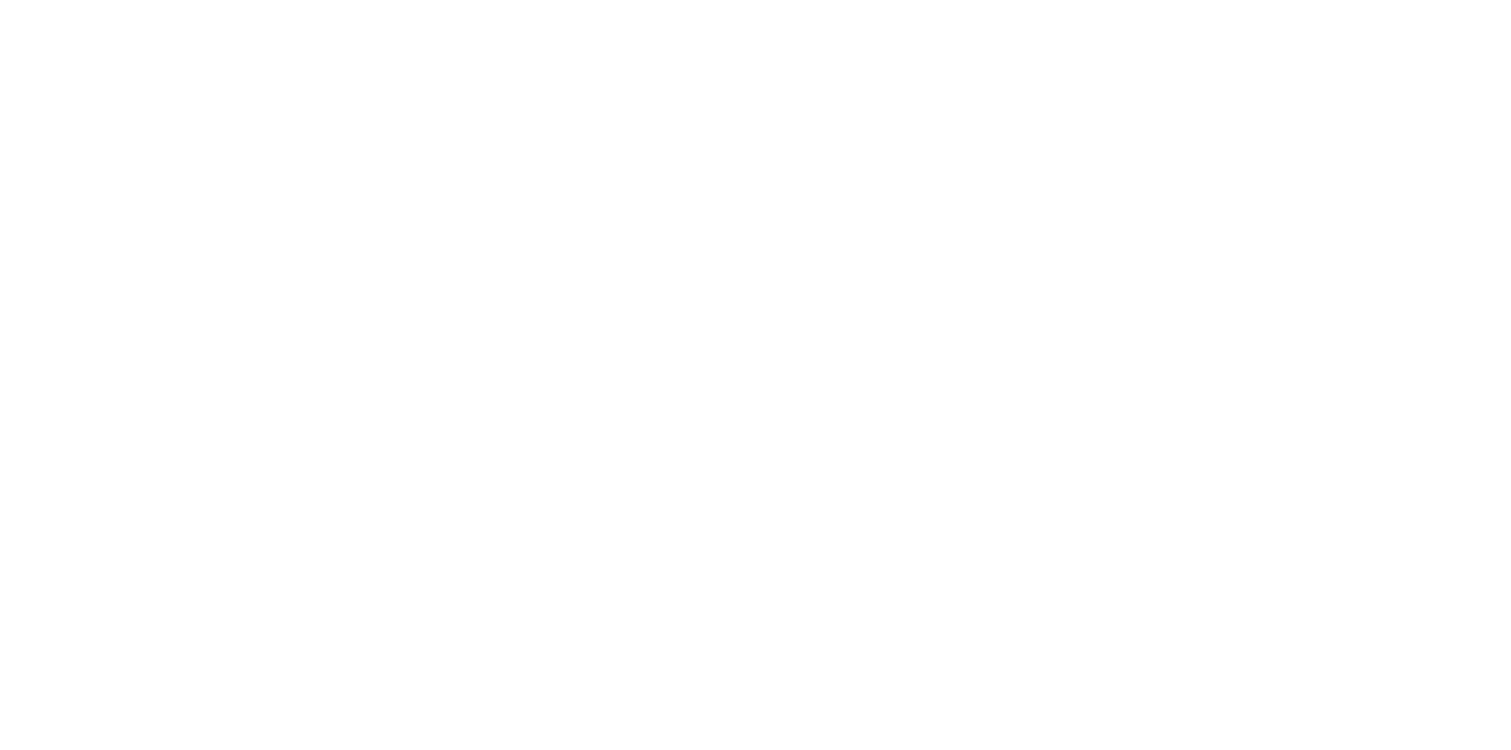 scroll, scrollTop: 0, scrollLeft: 0, axis: both 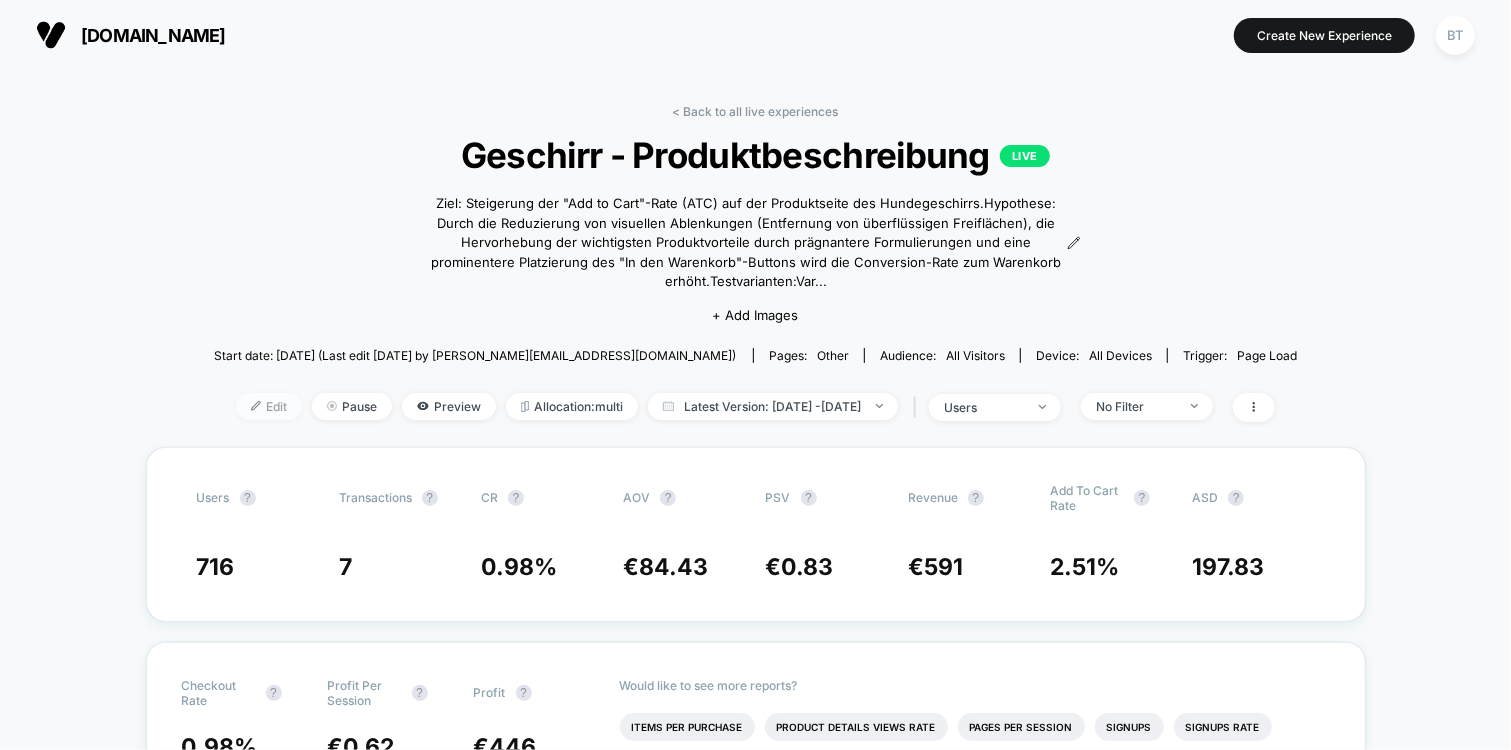 click on "Edit" at bounding box center [269, 406] 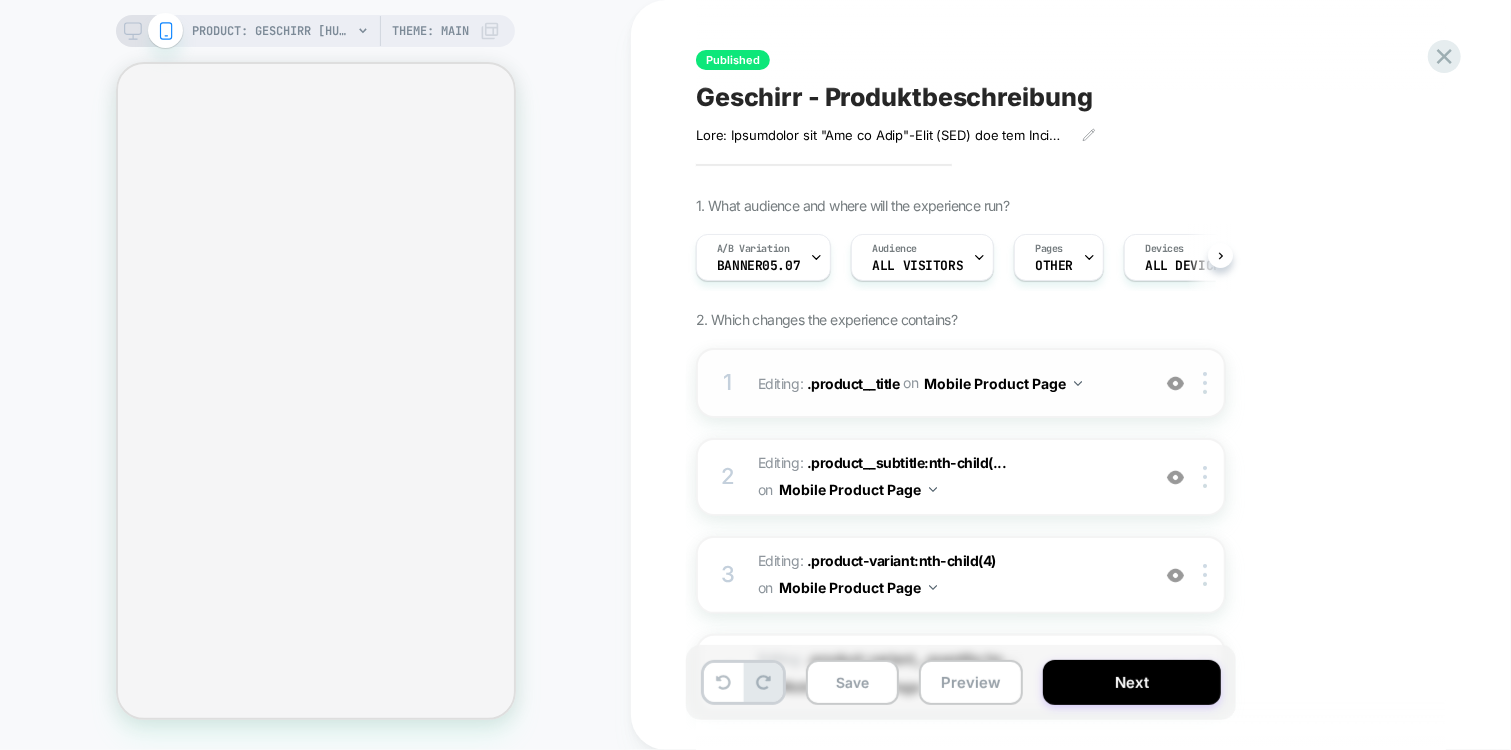 scroll, scrollTop: 0, scrollLeft: 1, axis: horizontal 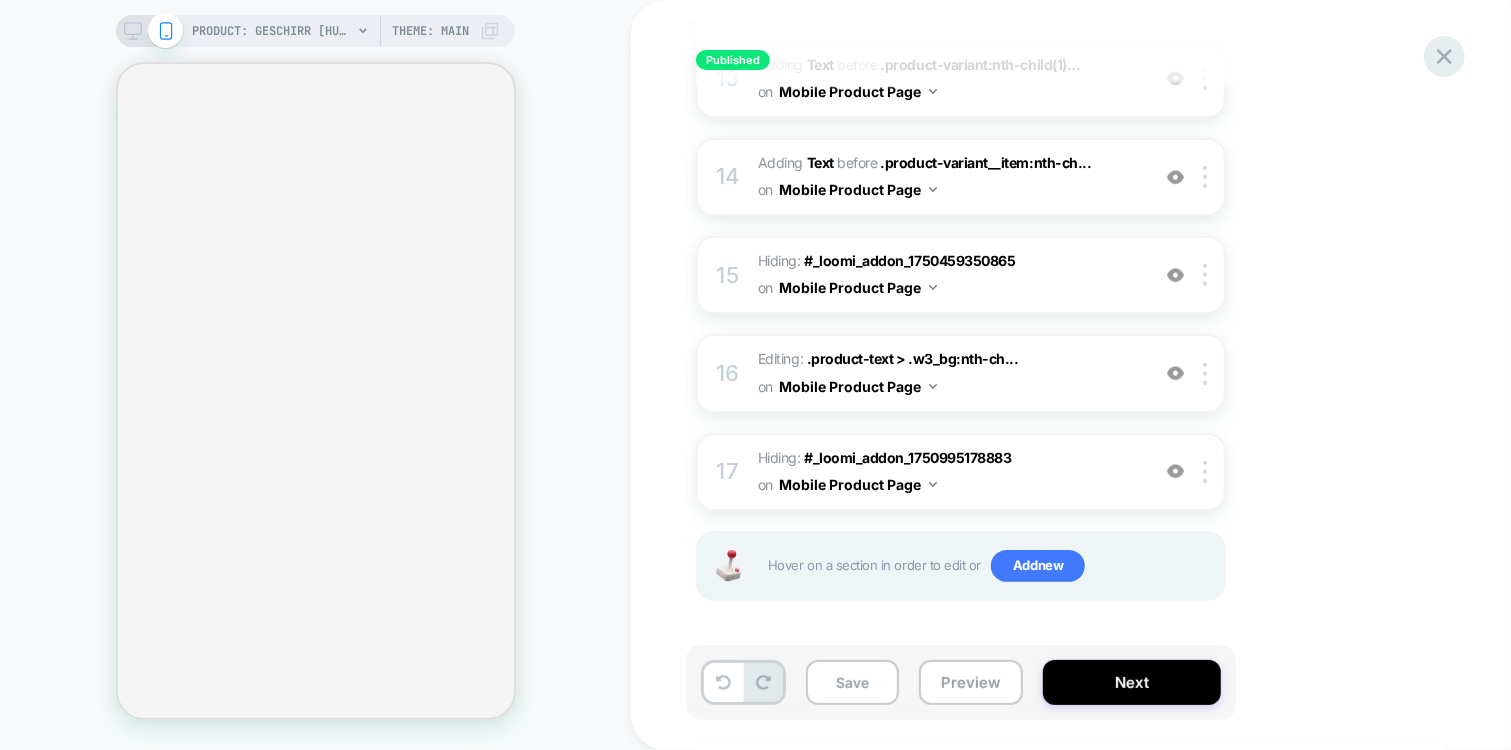 click 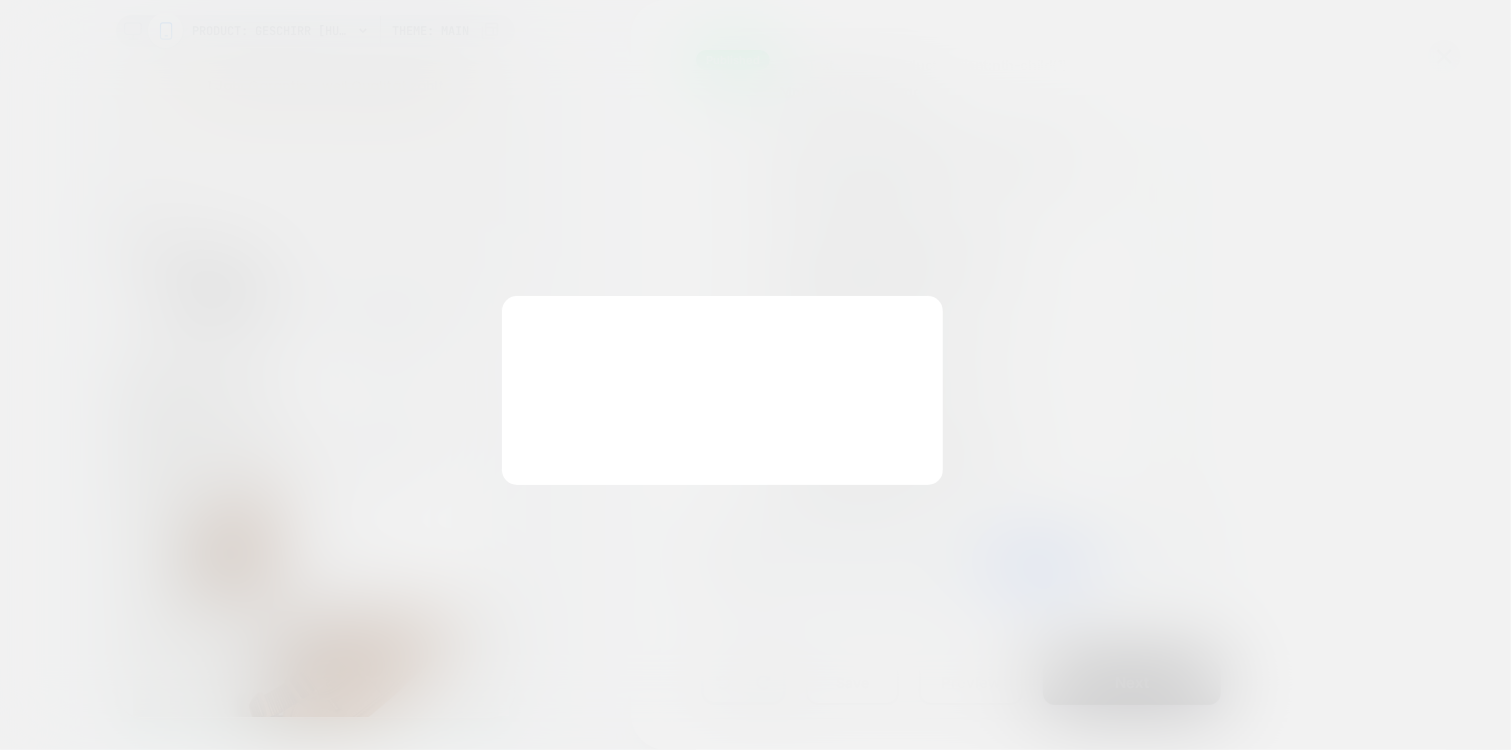 scroll, scrollTop: 1784, scrollLeft: 0, axis: vertical 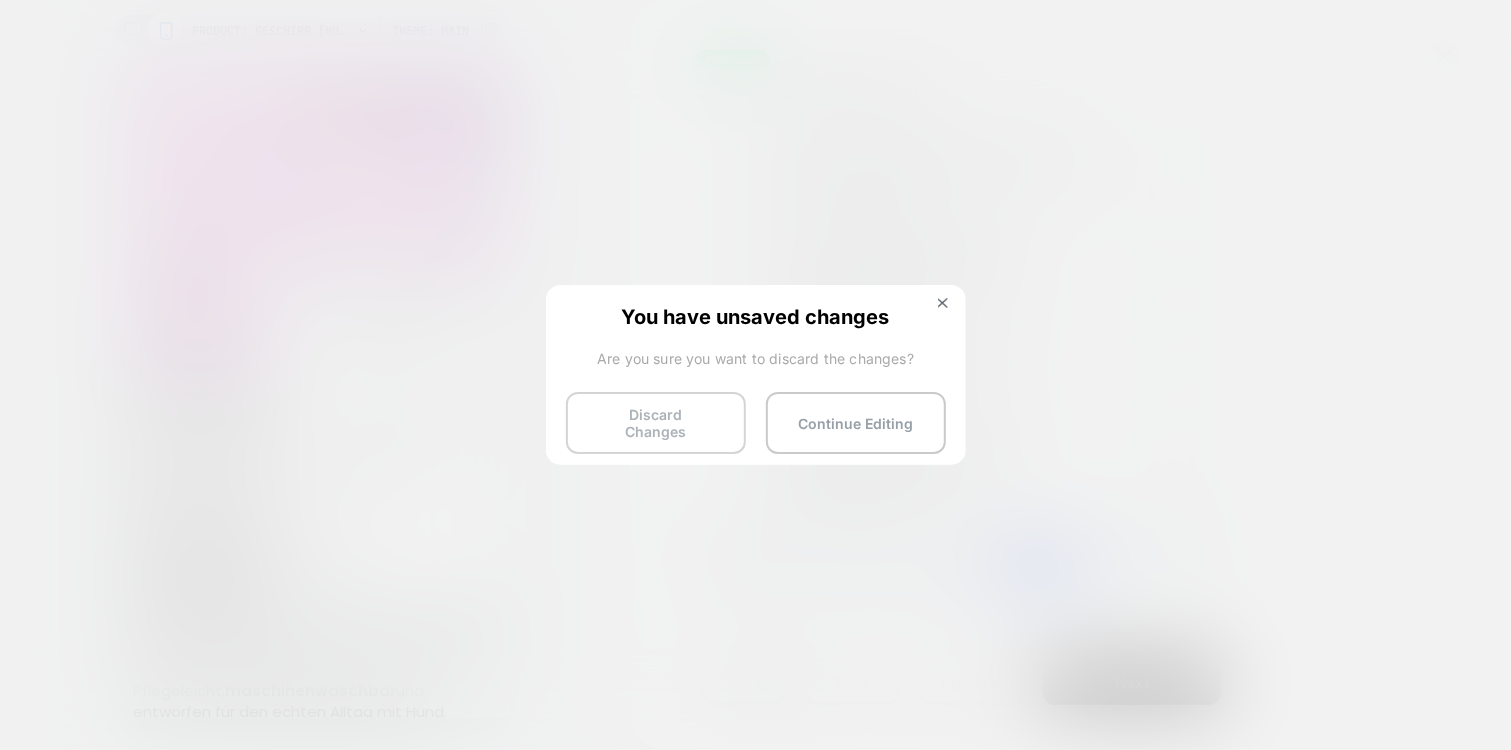click on "Discard Changes" at bounding box center (656, 423) 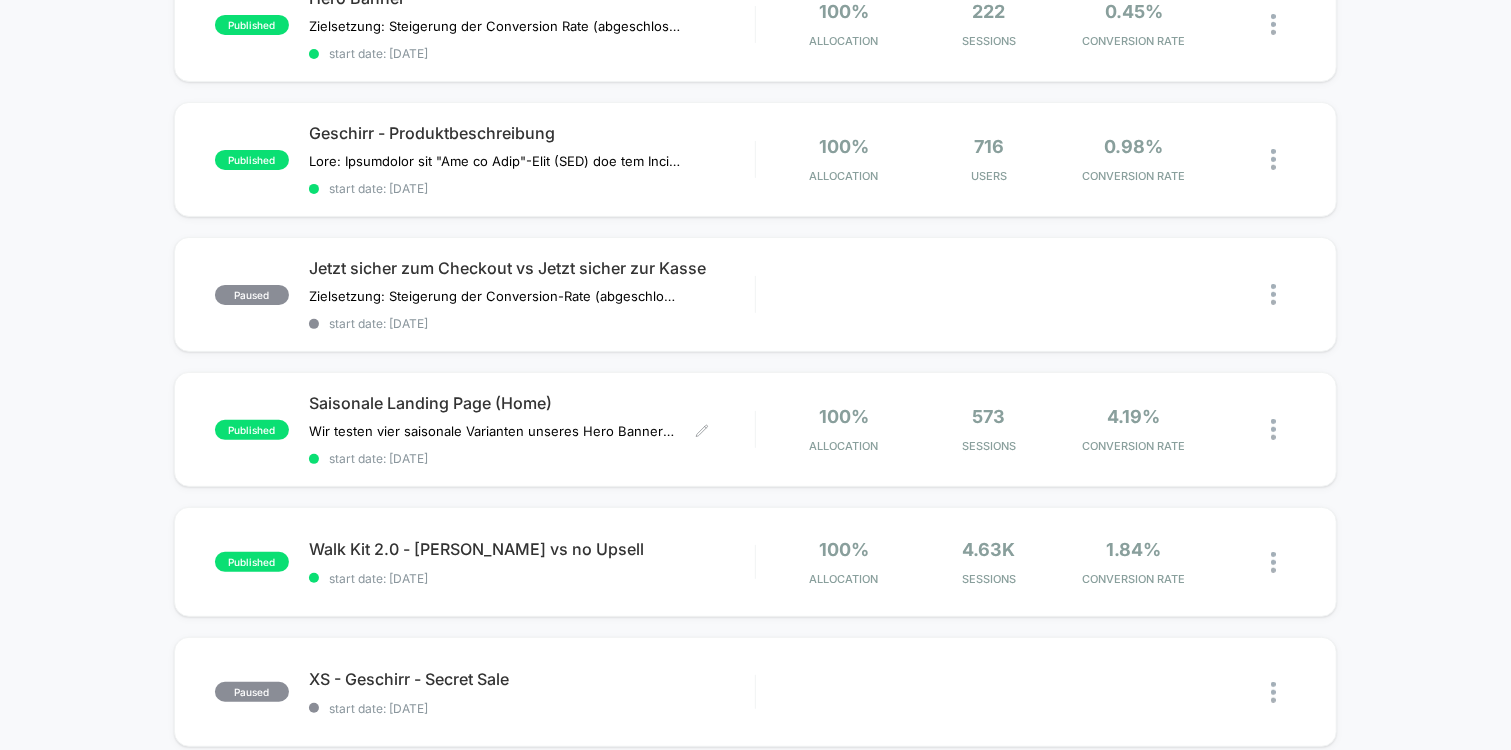 scroll, scrollTop: 259, scrollLeft: 0, axis: vertical 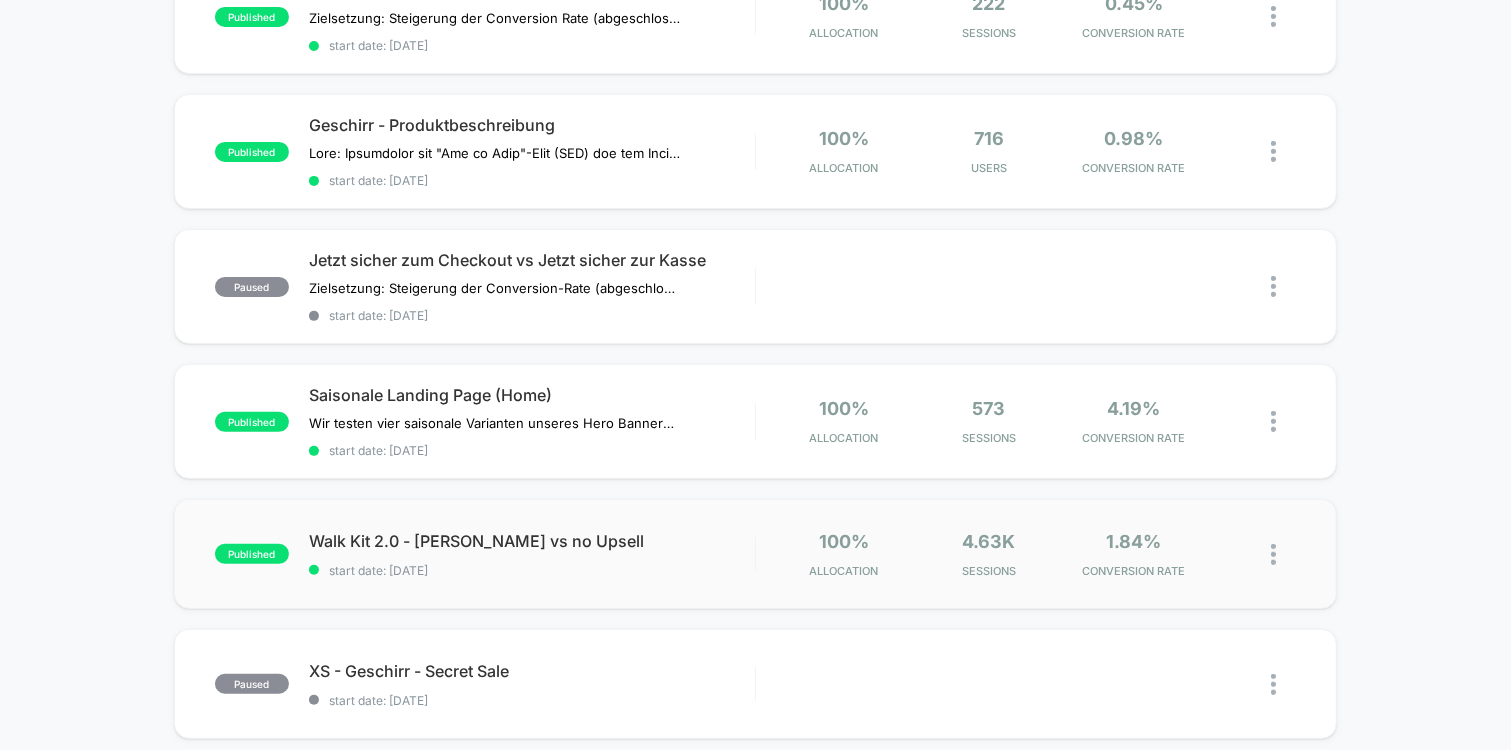 click on "published Walk Kit 2.0 - Upsell vs no Upsell start date: [DATE] 100% Allocation 4.63k Sessions 1.84% CONVERSION RATE" at bounding box center [755, 554] 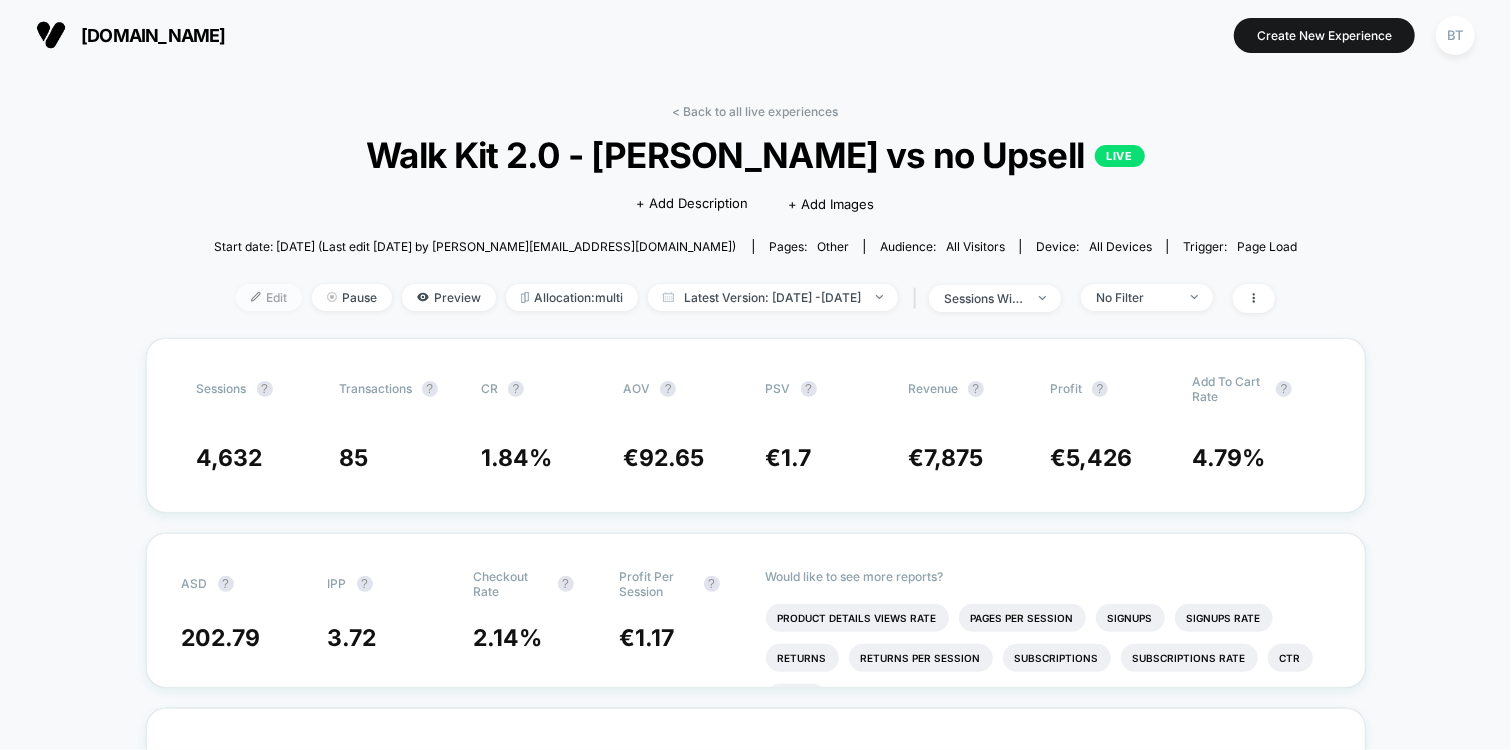 click on "Edit" at bounding box center (269, 297) 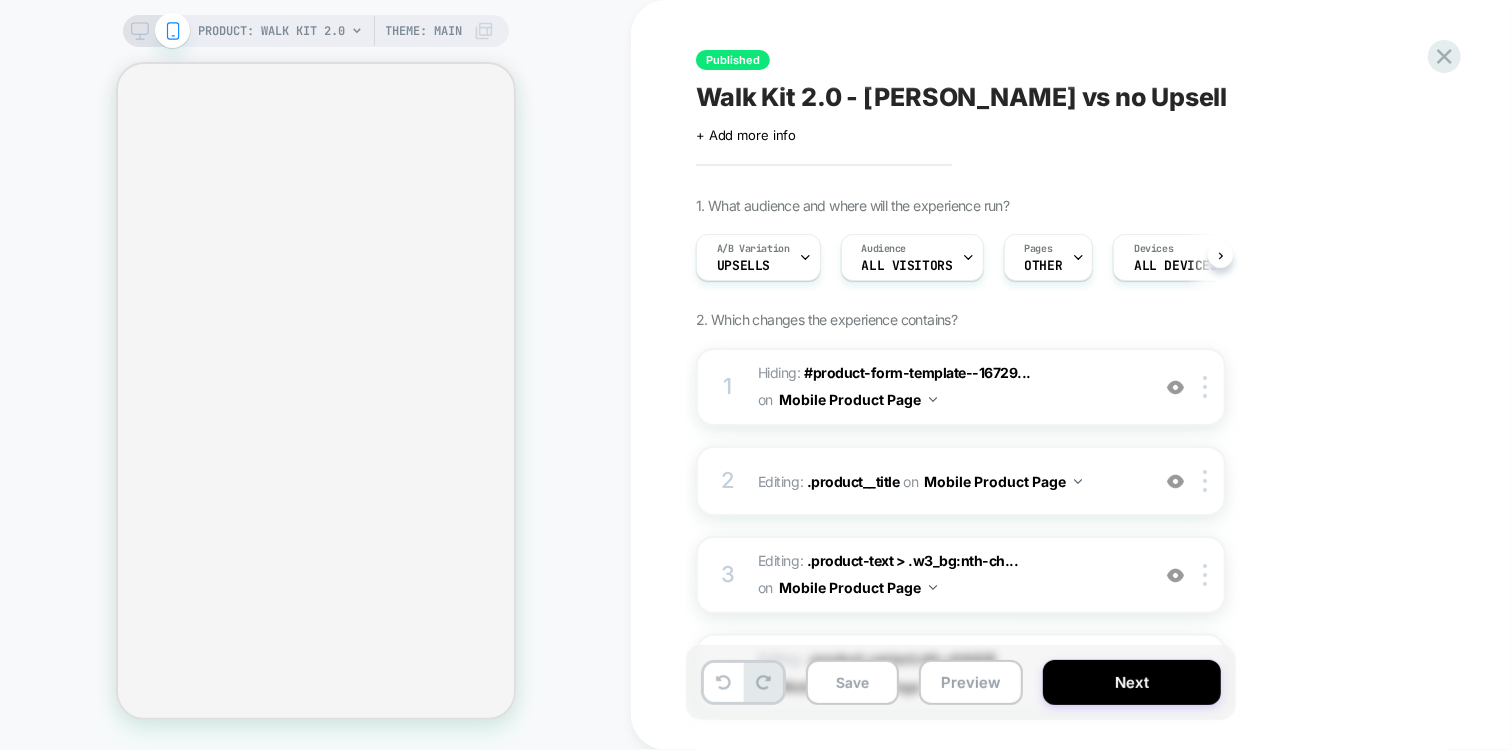 scroll, scrollTop: 0, scrollLeft: 1, axis: horizontal 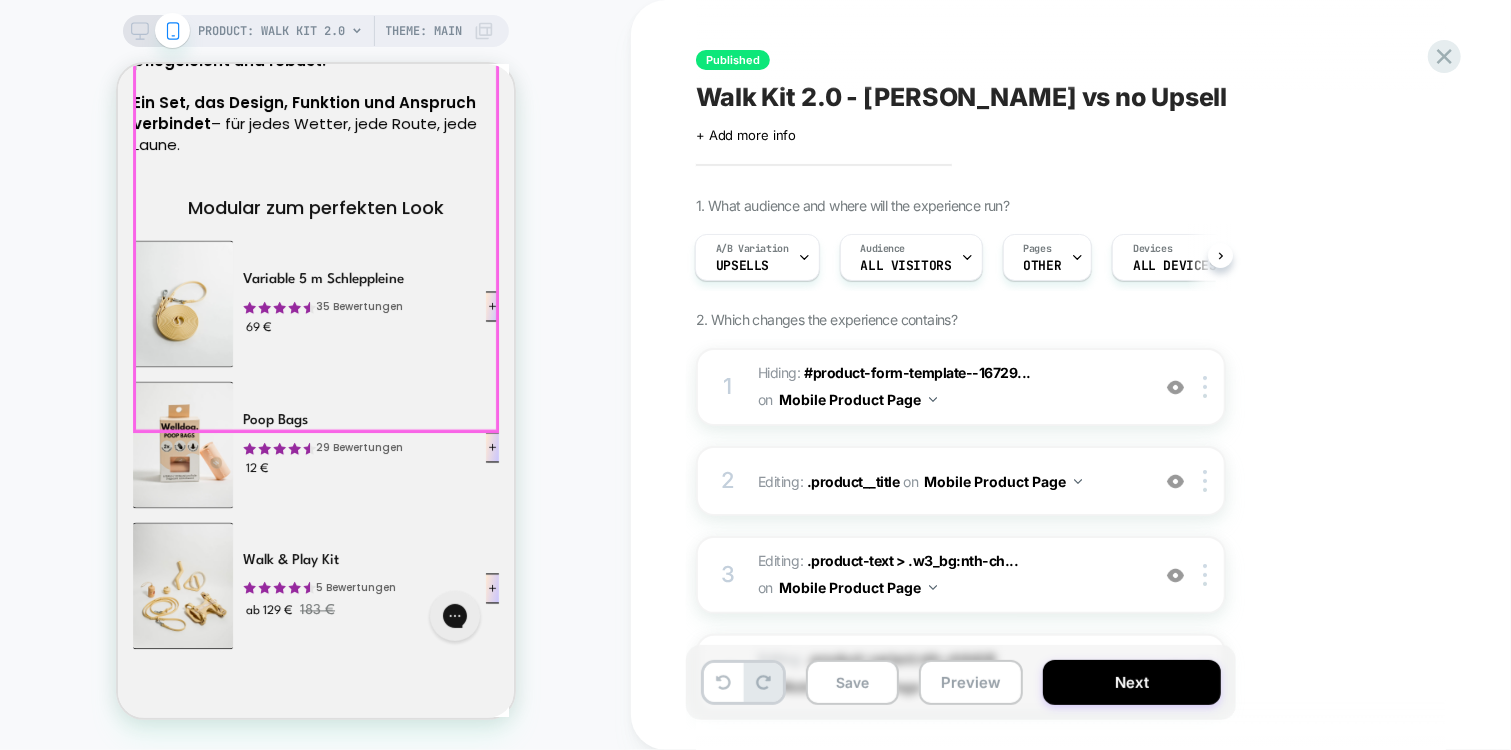 click on "Walk & Play Kit   5   Bewertungen   ab   129 €   183 €" at bounding box center [358, 585] 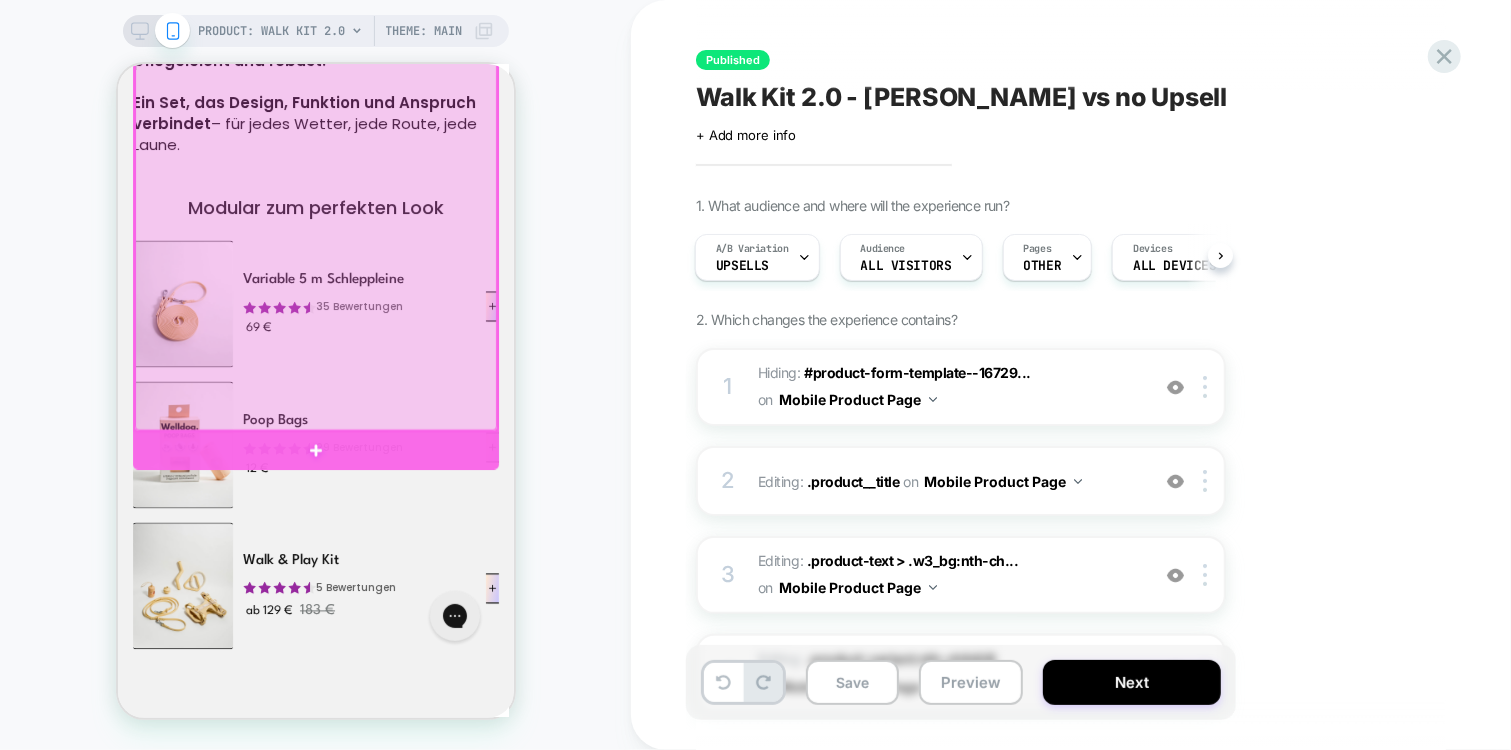 click at bounding box center (315, 188) 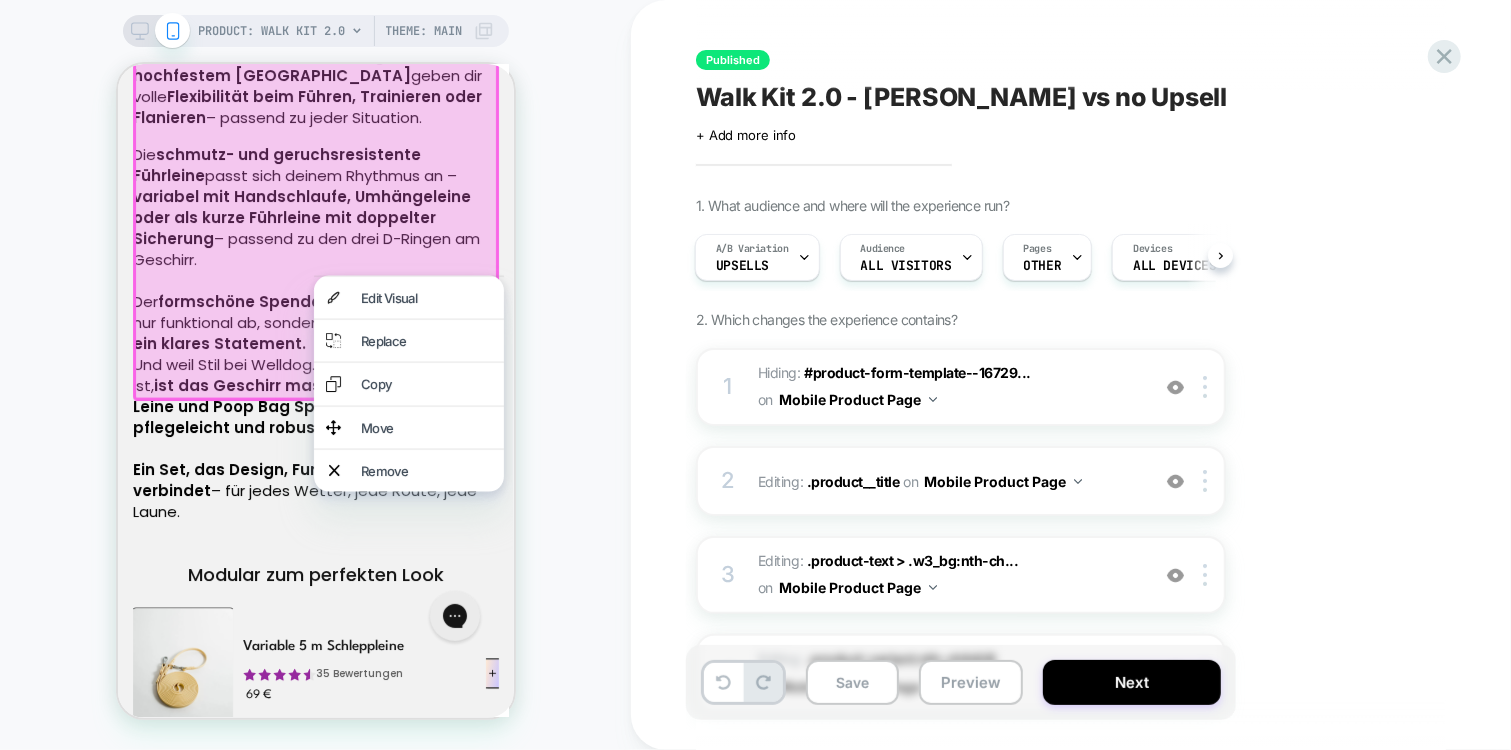 scroll, scrollTop: 2304, scrollLeft: 0, axis: vertical 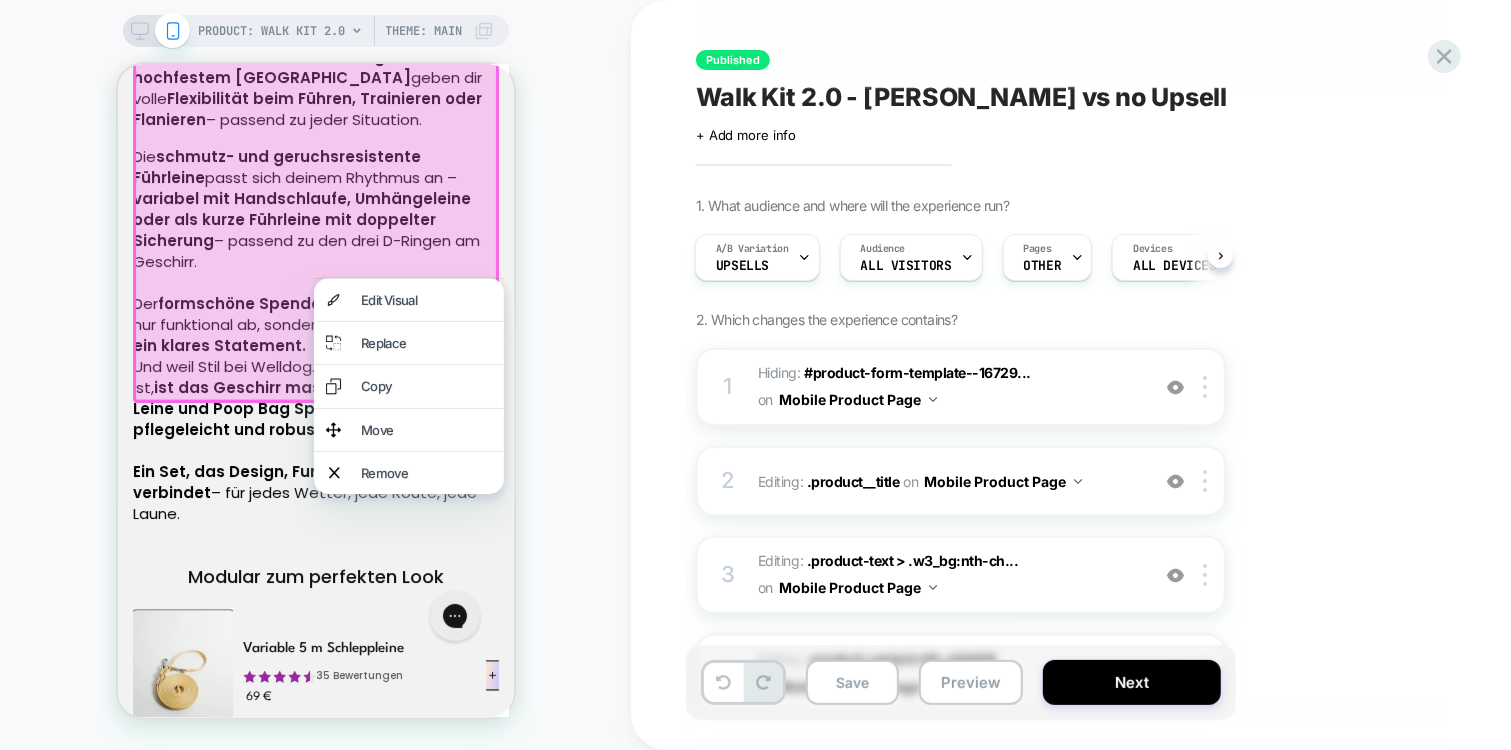 click on "1. What audience and where will the experience run? A/B Variation Upsells Audience All Visitors Pages OTHER Devices ALL DEVICES Trigger Page Load 2. Which changes the experience contains? 1 Hiding :   #product-form-template--16729... #product-form-template--16729433243736__main > .w3_bg:nth-child(1)   on Mobile Product Page Add Before Add After Copy CSS Selector Rename Copy to   Desktop Target   All Devices Delete 2 Editing :   .product__title .product__title   on Mobile Product Page Add Before Add After Delete 3 Editing :   .product-text > .w3_bg:nth-ch... .product-text > .w3_bg:nth-child(4)   on Mobile Product Page Add Before Add After Delete 4 Editing :   .product-variant:nth-child(4) .product-variant:nth-child(4)   on Mobile Product Page Add Before Add After Delete 5 Editing :   .product-quantity .product-quantity   on Mobile Product Page Add Before Add After Delete 6 Editing :   .add-to-cart .add-to-cart   on Mobile Product Page Add Before Add After Delete 7 Editing :   .product__subtitle:nth-child(..." at bounding box center (1061, 1056) 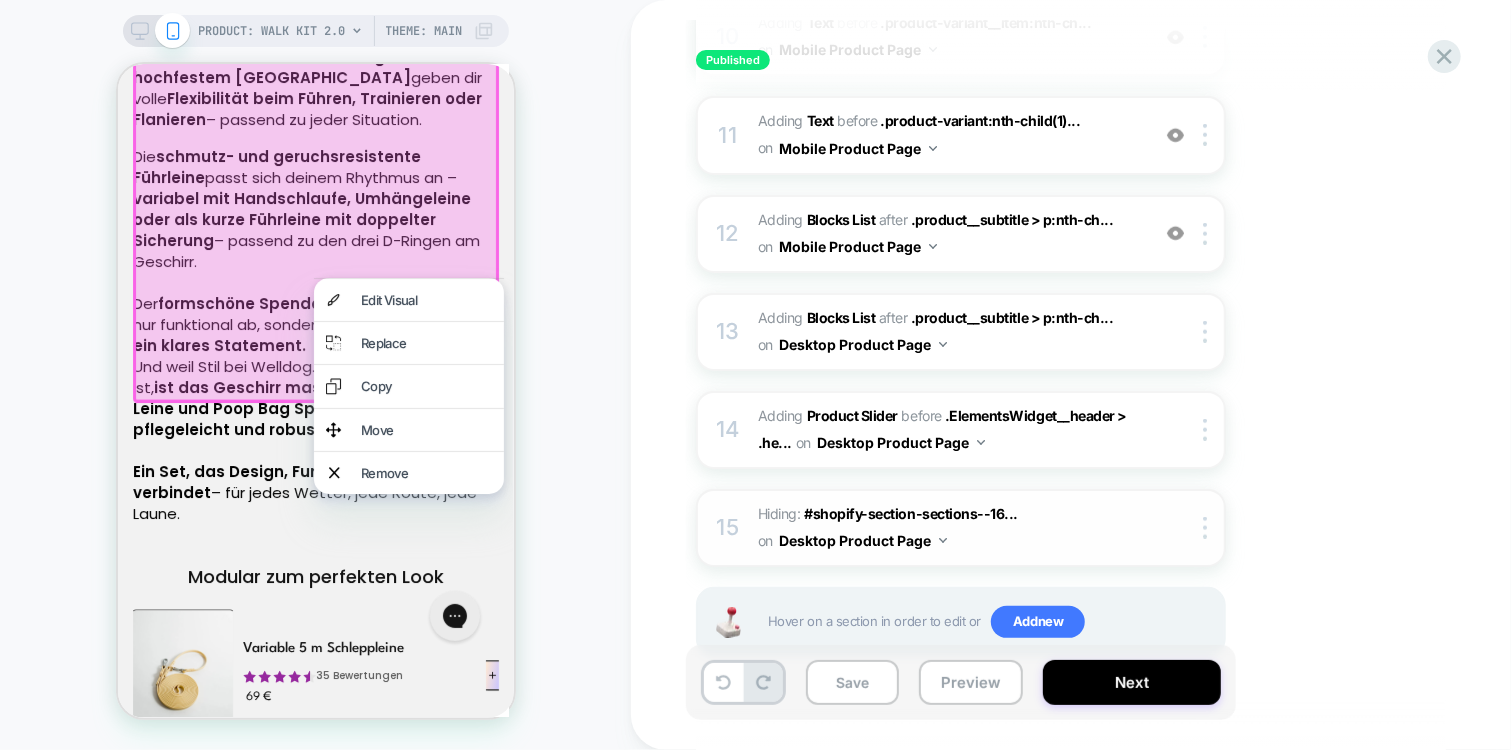 scroll, scrollTop: 1265, scrollLeft: 0, axis: vertical 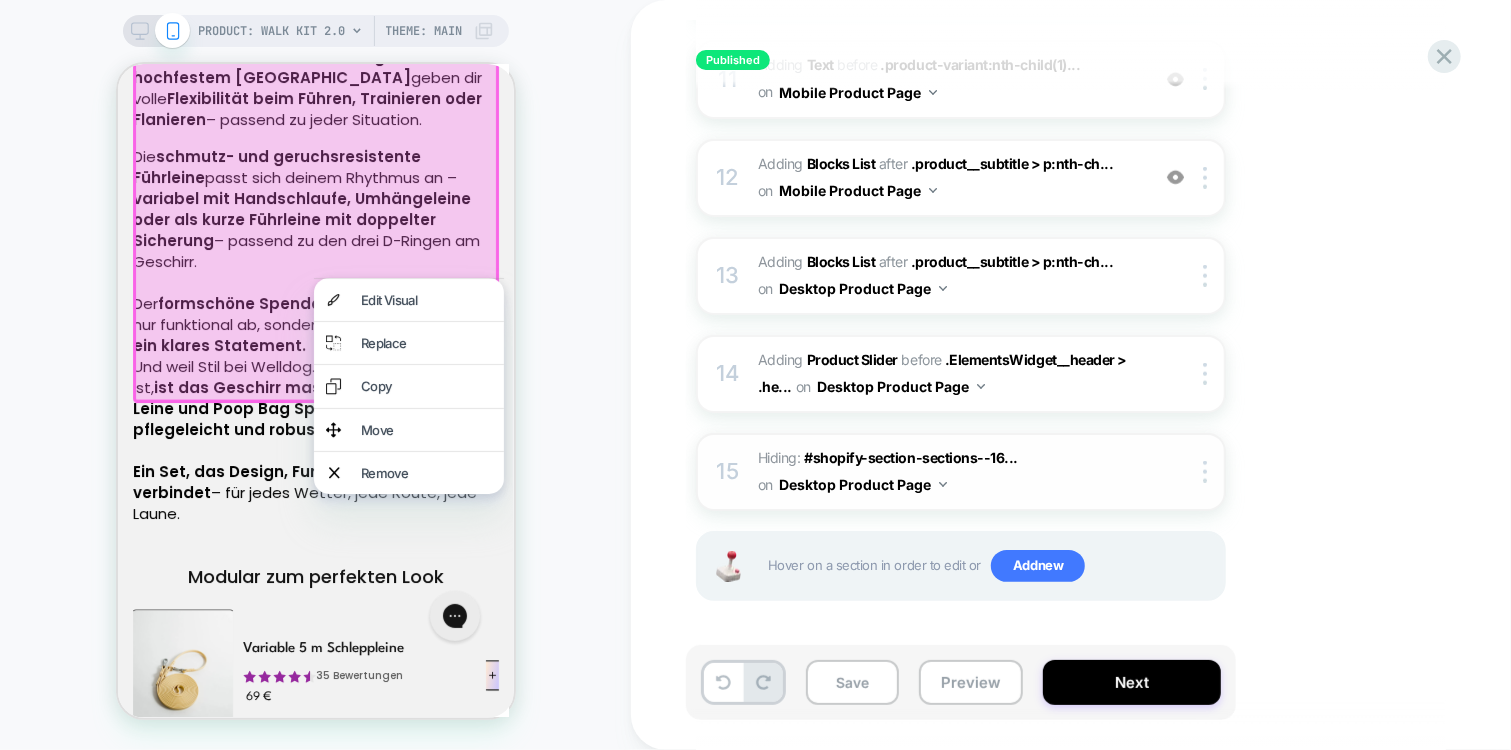 click on "Hiding :   #shopify-section-sections--16... #shopify-section-sections--16729427411032__f30b77b3-4919-46c2-9db5-e7d7da71e7ba   on Desktop Product Page" at bounding box center (948, 472) 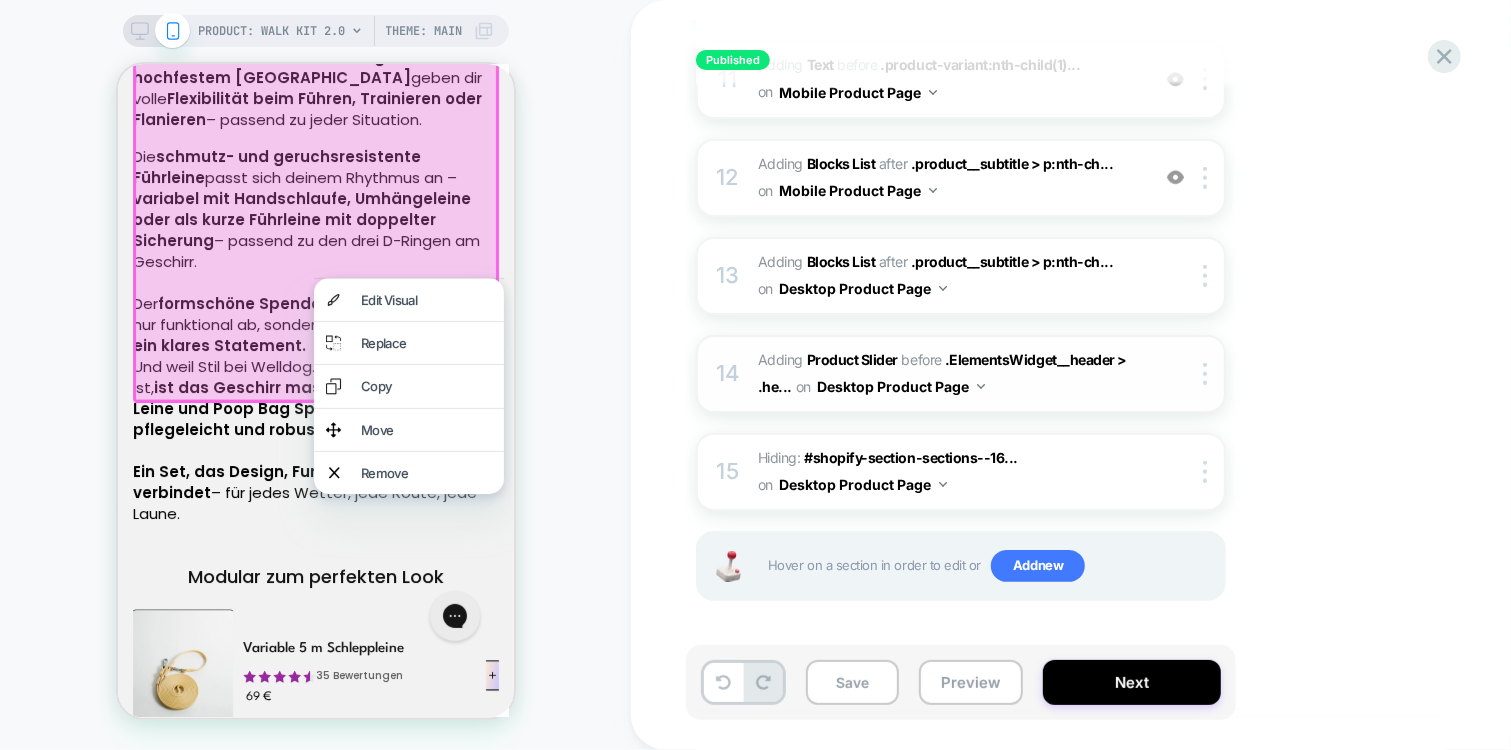 click on "14 #_loomi_addon_1752953988245 Adding   Product Slider   BEFORE .ElementsWidget__header > .he... .ElementsWidget__header > .header__inner   on Desktop Product Page Copy CSS Selector Copy Widget Id Rename Copy to   Mobile Target   All Devices Delete" at bounding box center [961, 374] 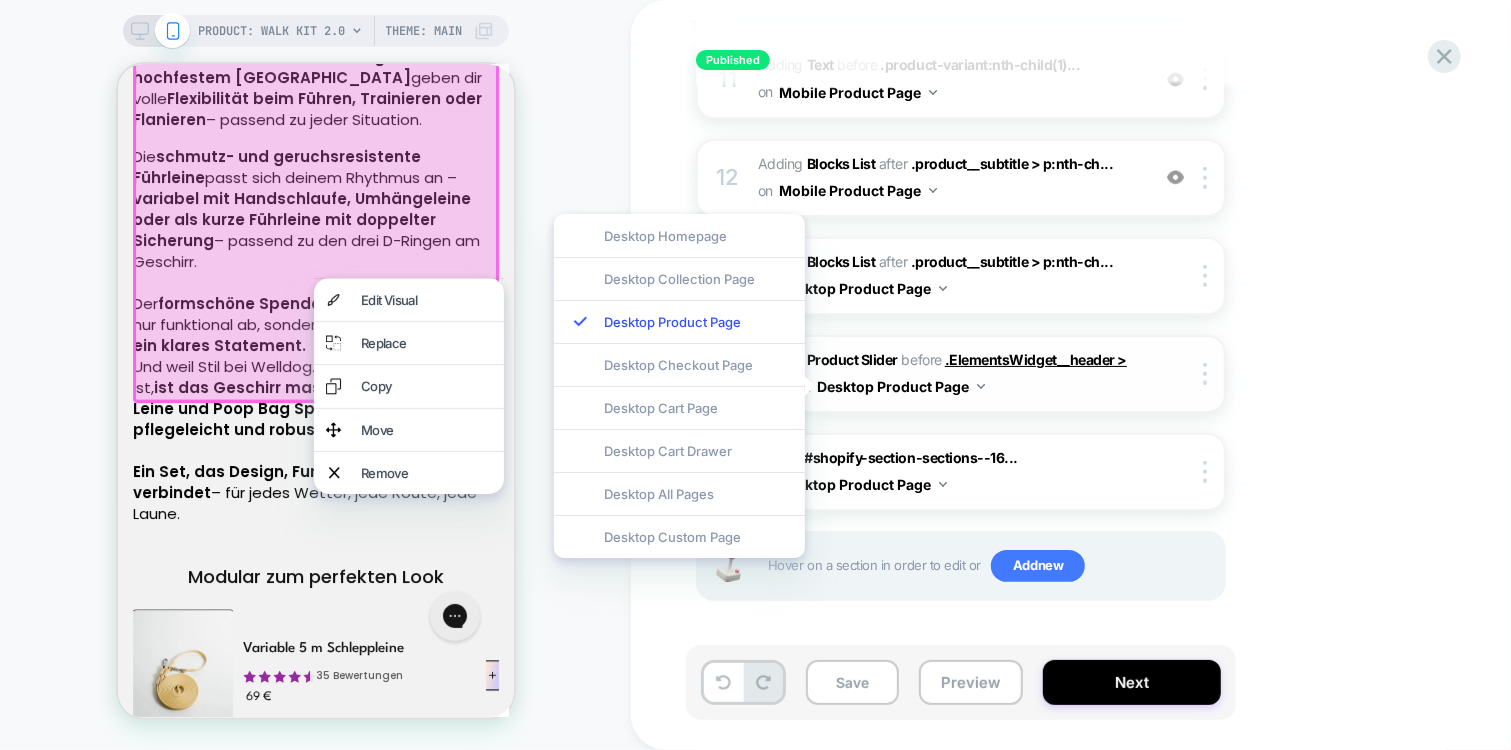 scroll, scrollTop: 0, scrollLeft: 560, axis: horizontal 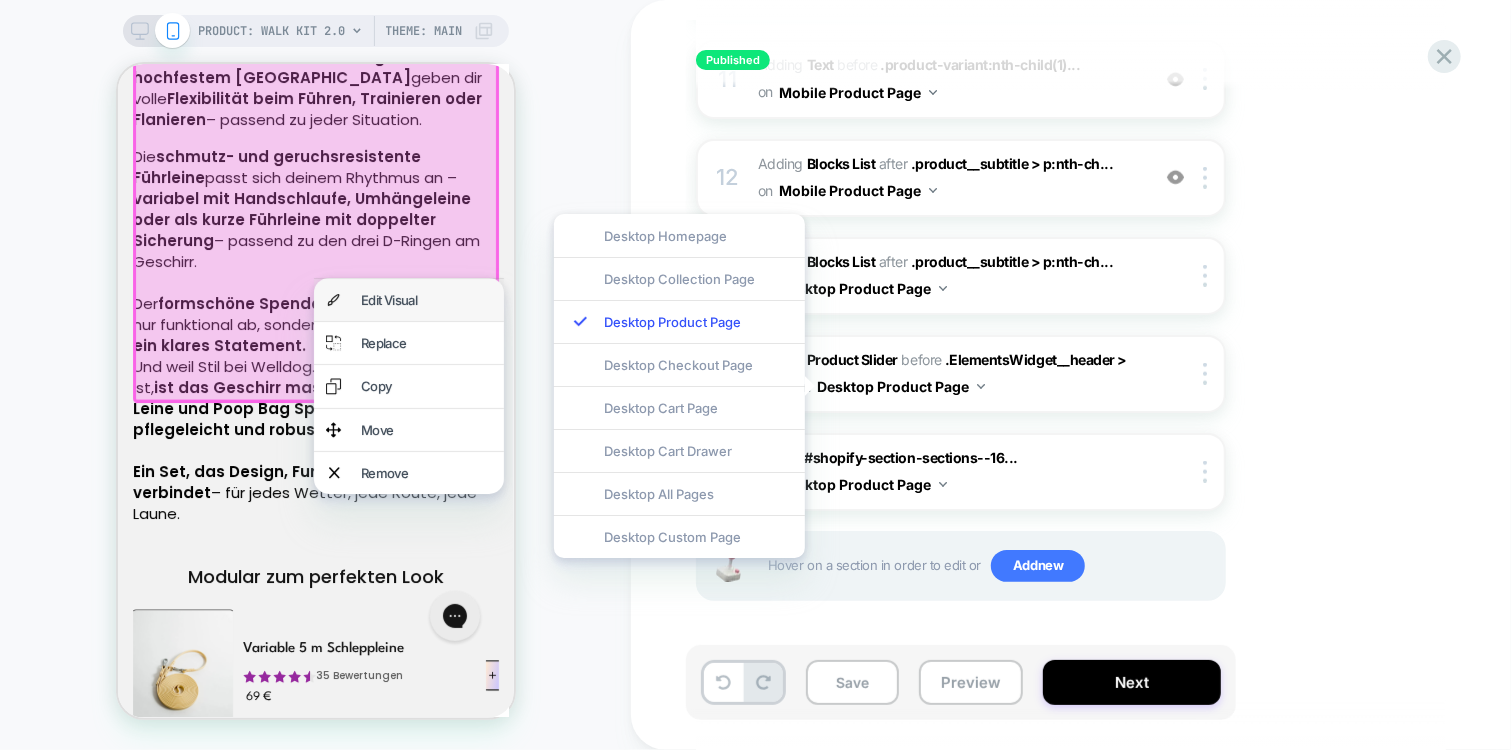 click on "Edit Visual" at bounding box center (425, 299) 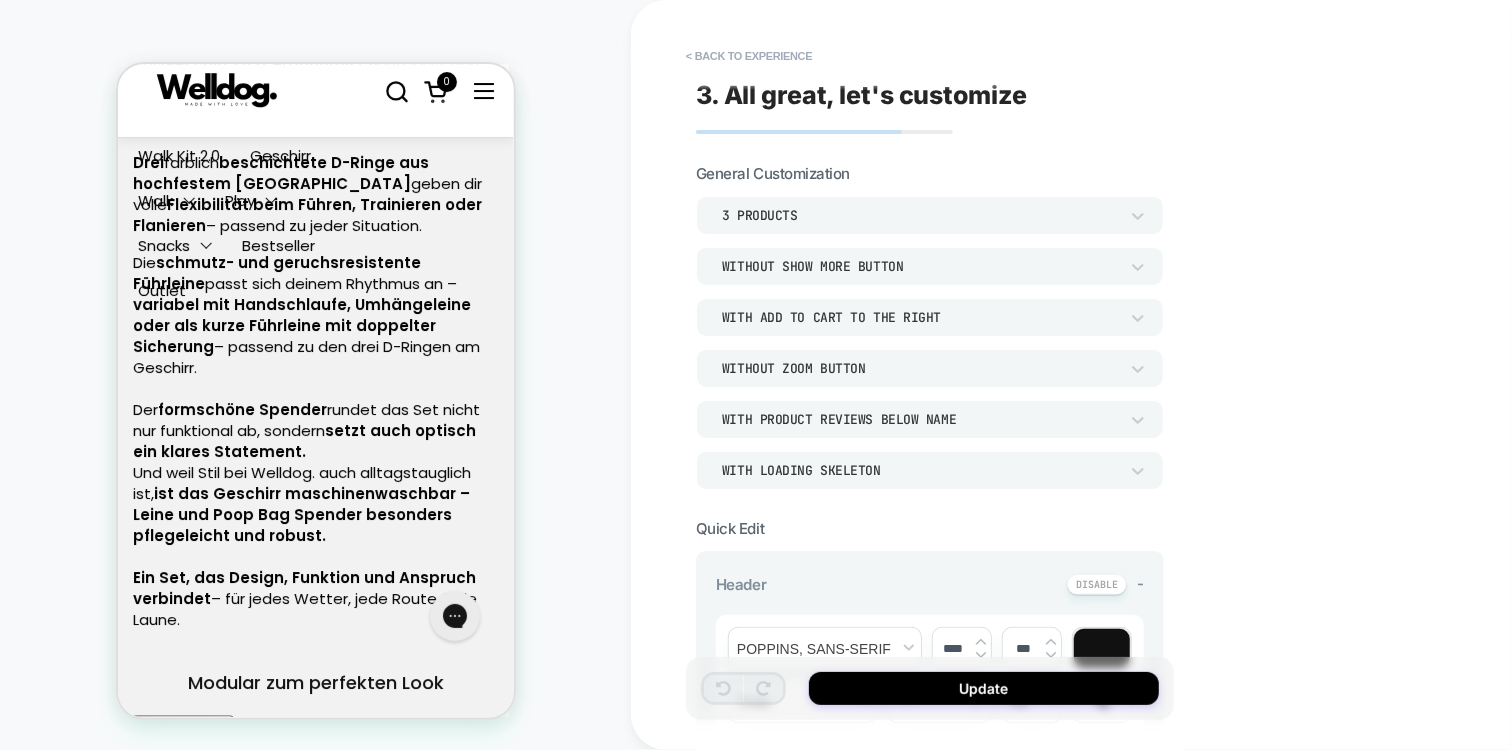 scroll, scrollTop: 2121, scrollLeft: 0, axis: vertical 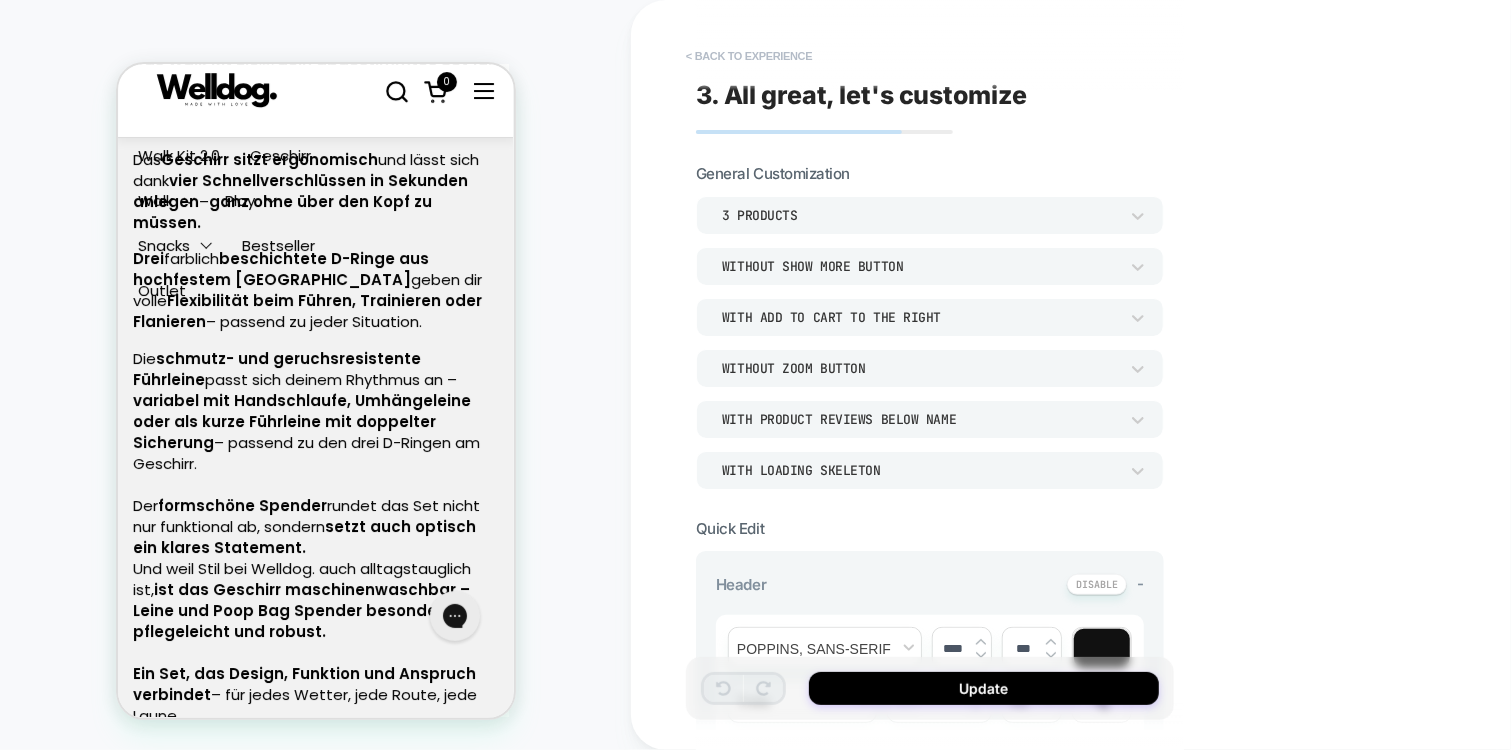 click on "< Back to experience" at bounding box center (749, 56) 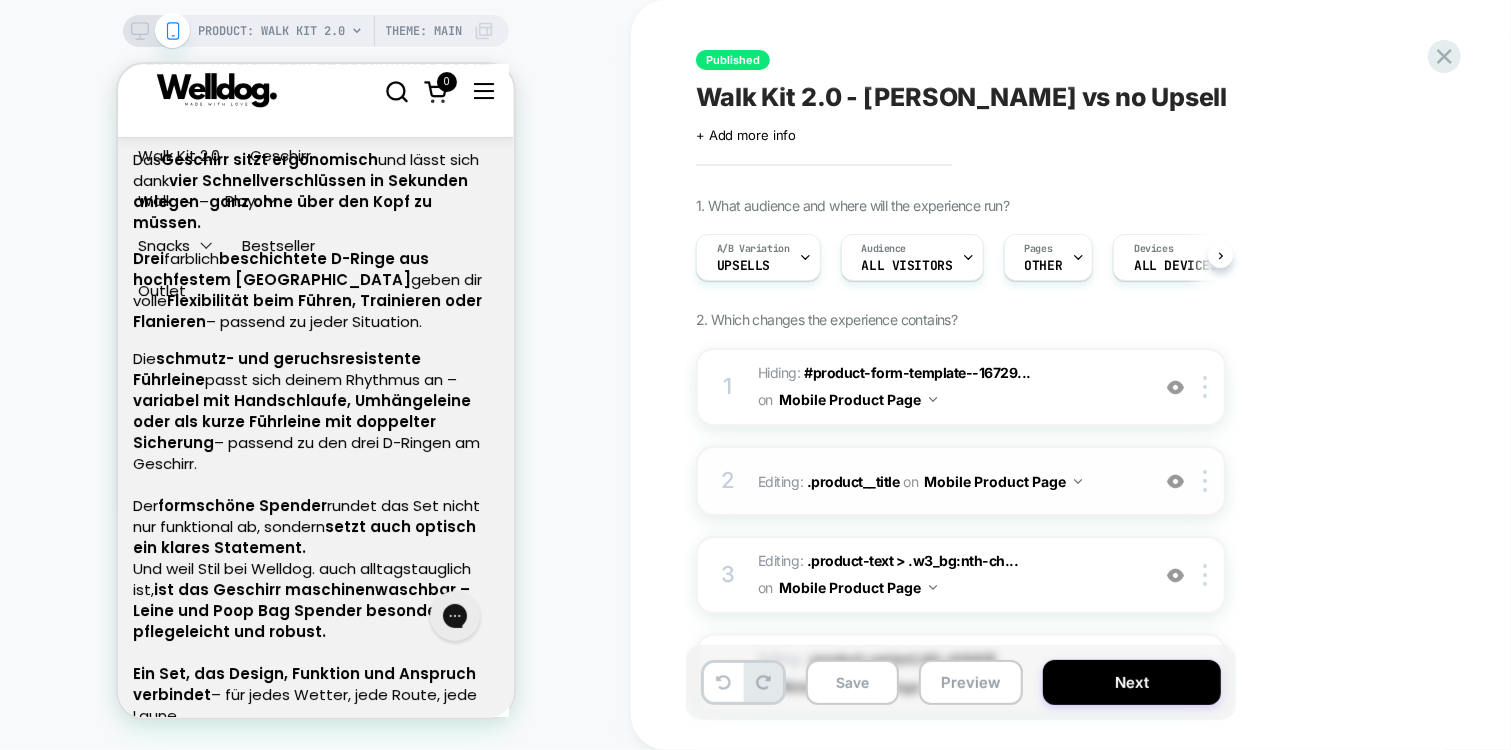 scroll, scrollTop: 0, scrollLeft: 1, axis: horizontal 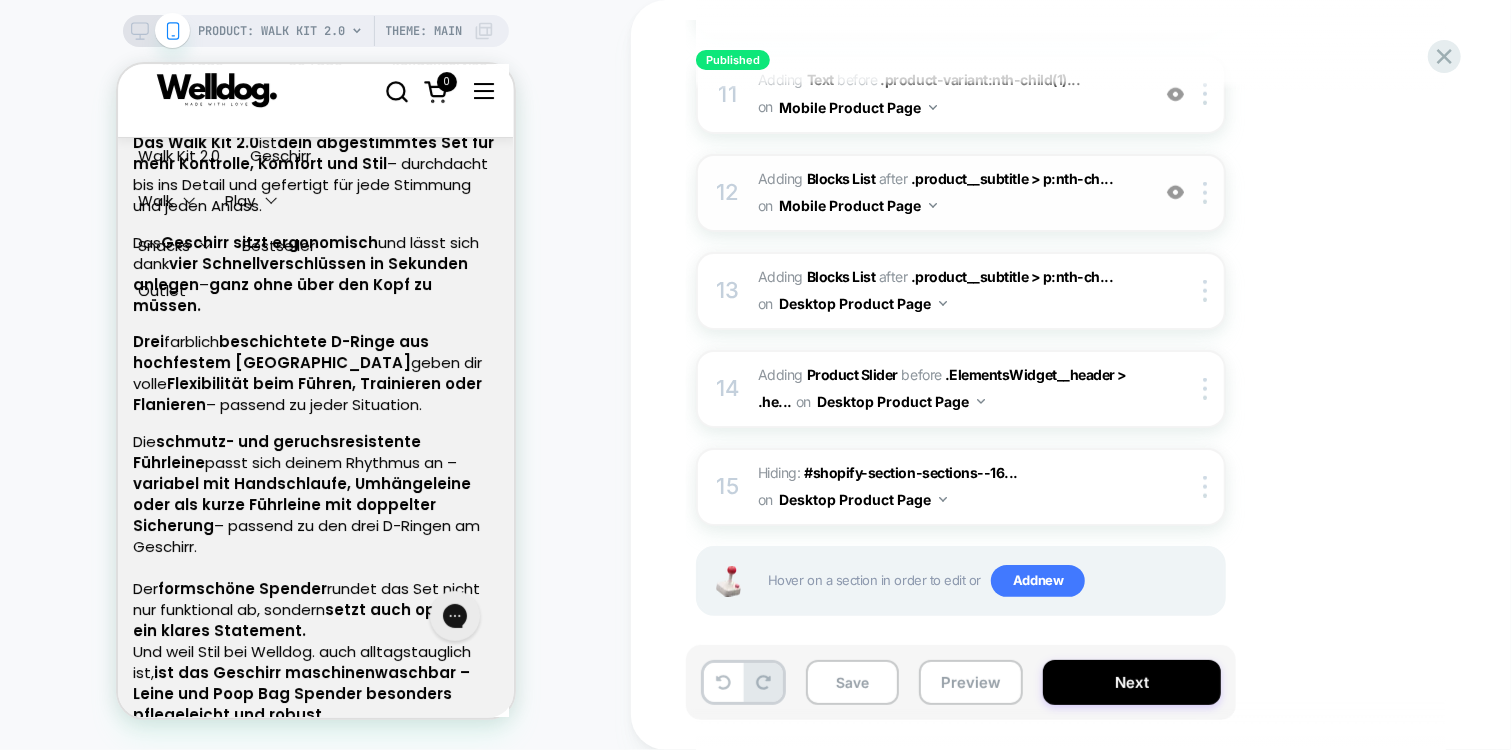 click on "#_loomi_addon_1752948343035 Adding   Blocks List   AFTER .product__subtitle > p:nth-ch... .product__subtitle > p:nth-child(4)   on Mobile Product Page" at bounding box center [948, 193] 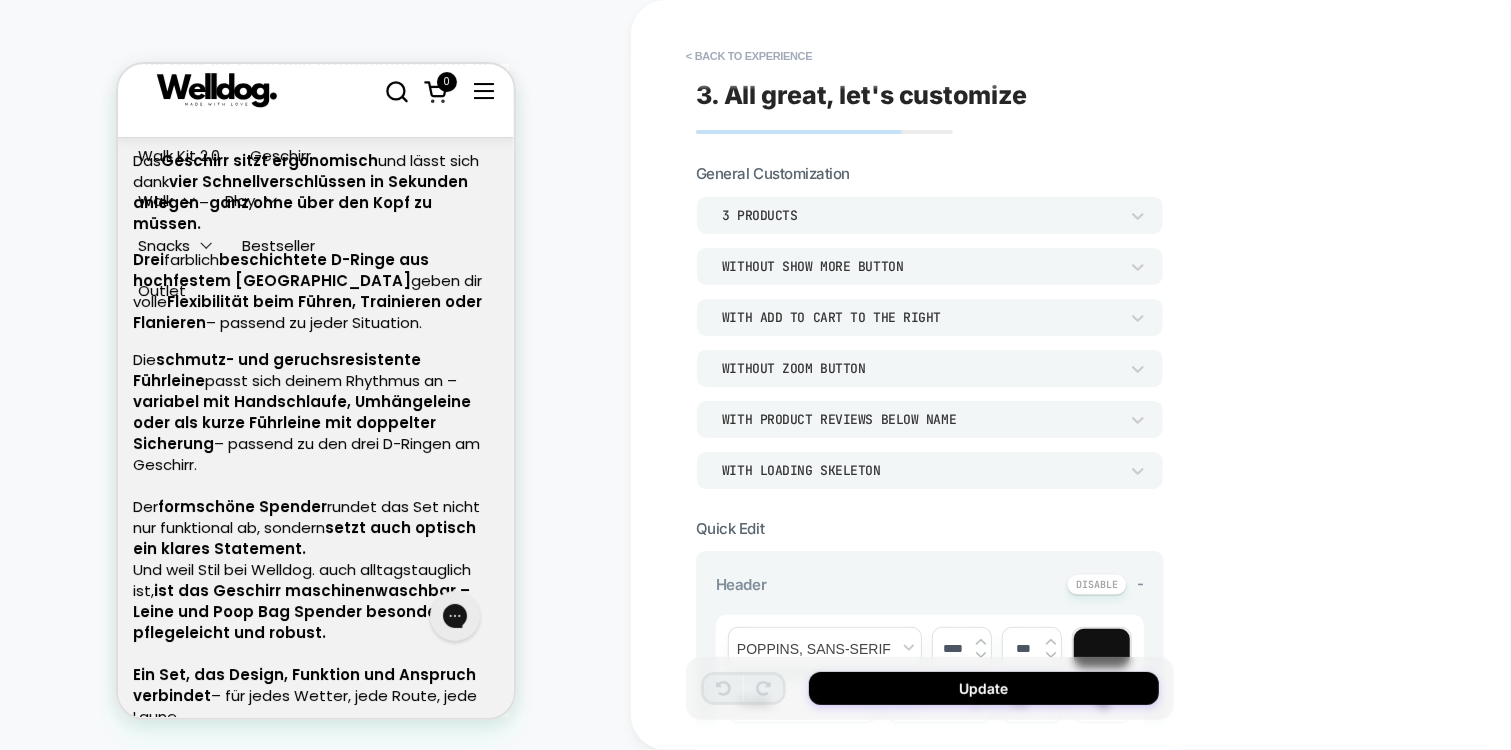 scroll, scrollTop: 2102, scrollLeft: 0, axis: vertical 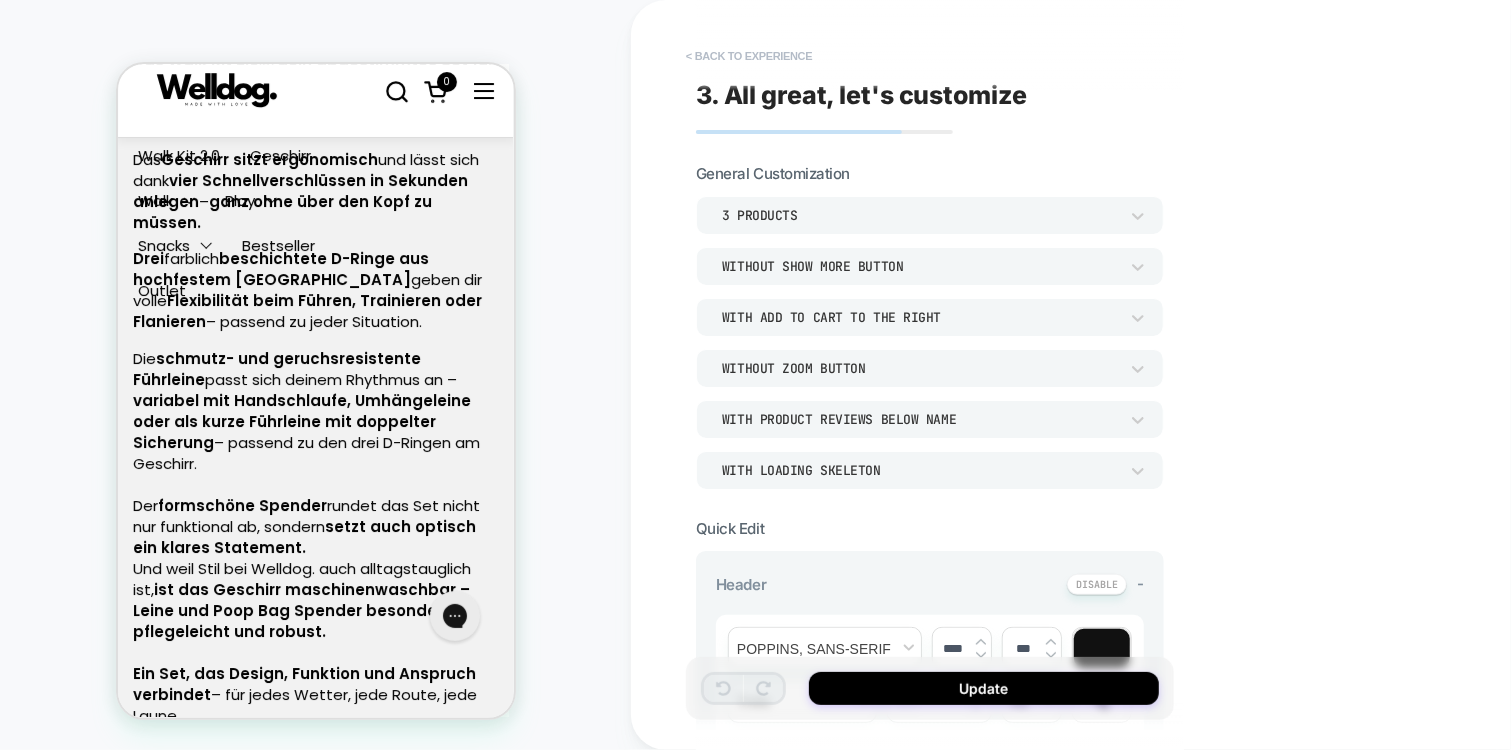click on "< Back to experience" at bounding box center (749, 56) 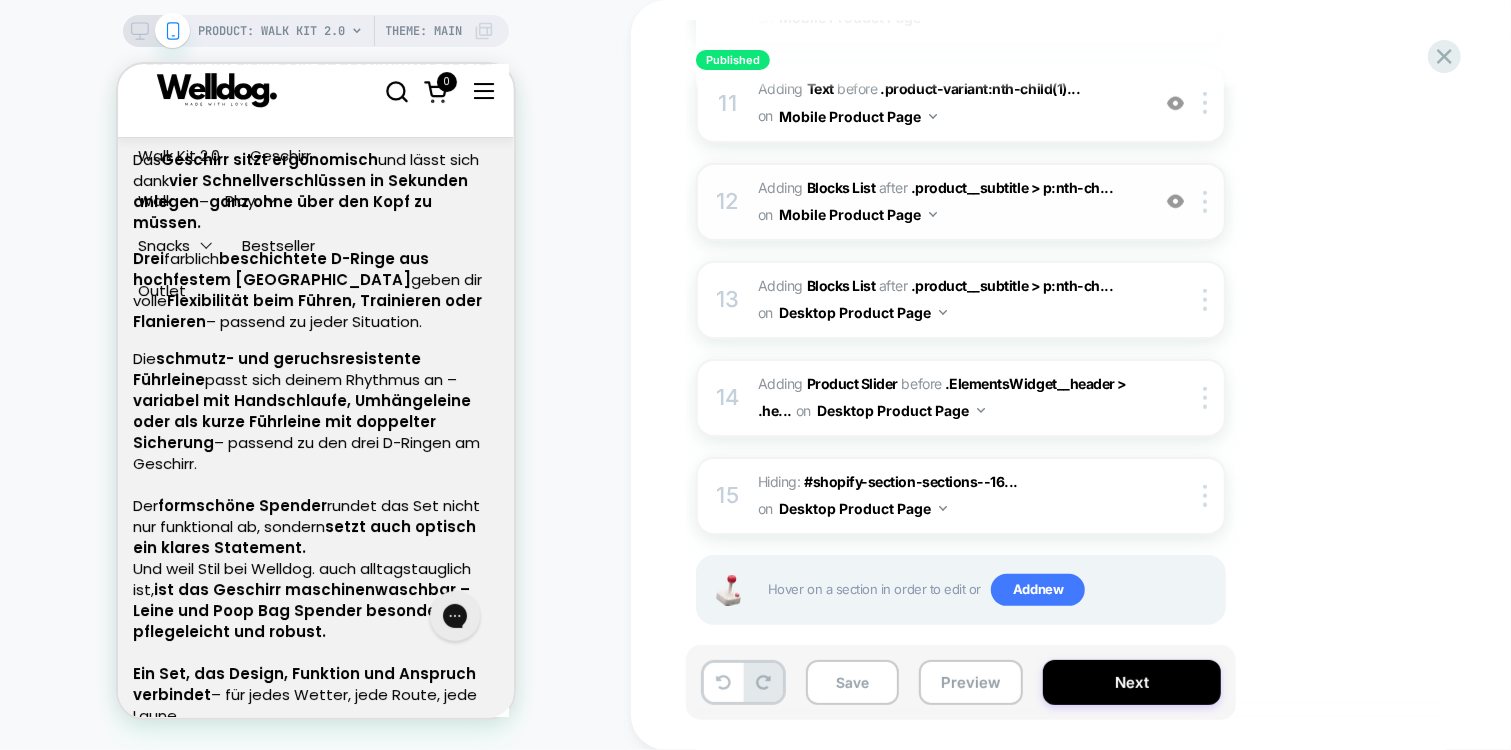 click at bounding box center [1208, 202] 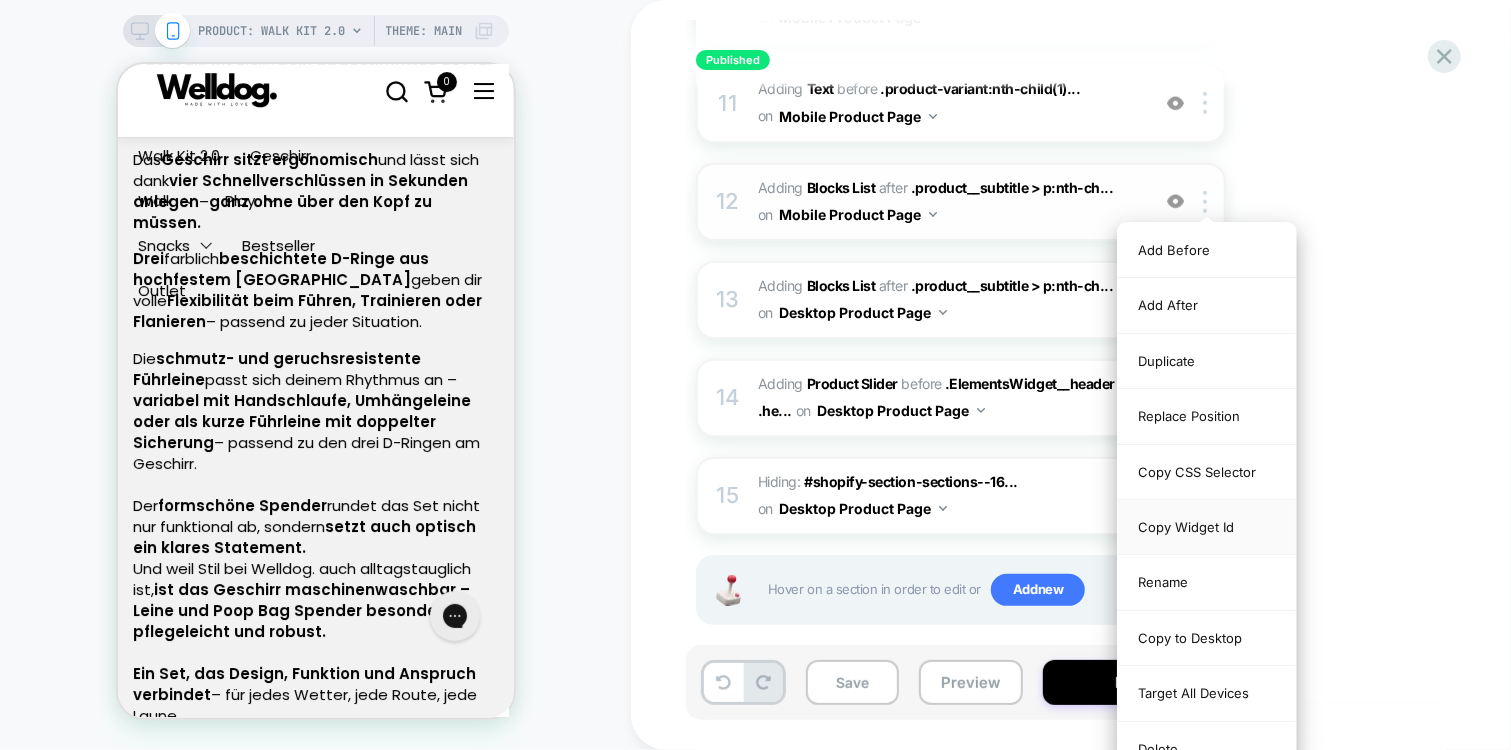 scroll, scrollTop: 0, scrollLeft: 2240, axis: horizontal 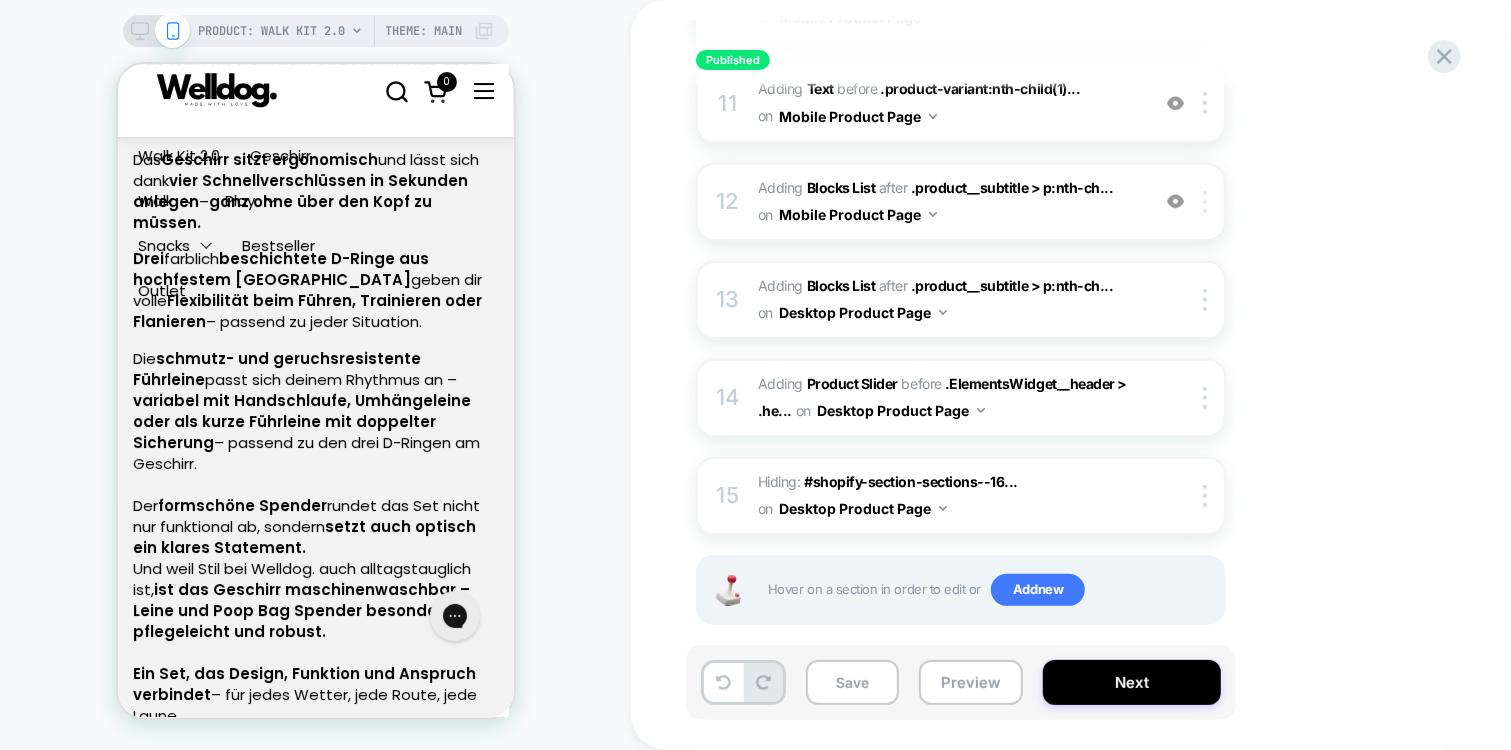 click at bounding box center (1208, 202) 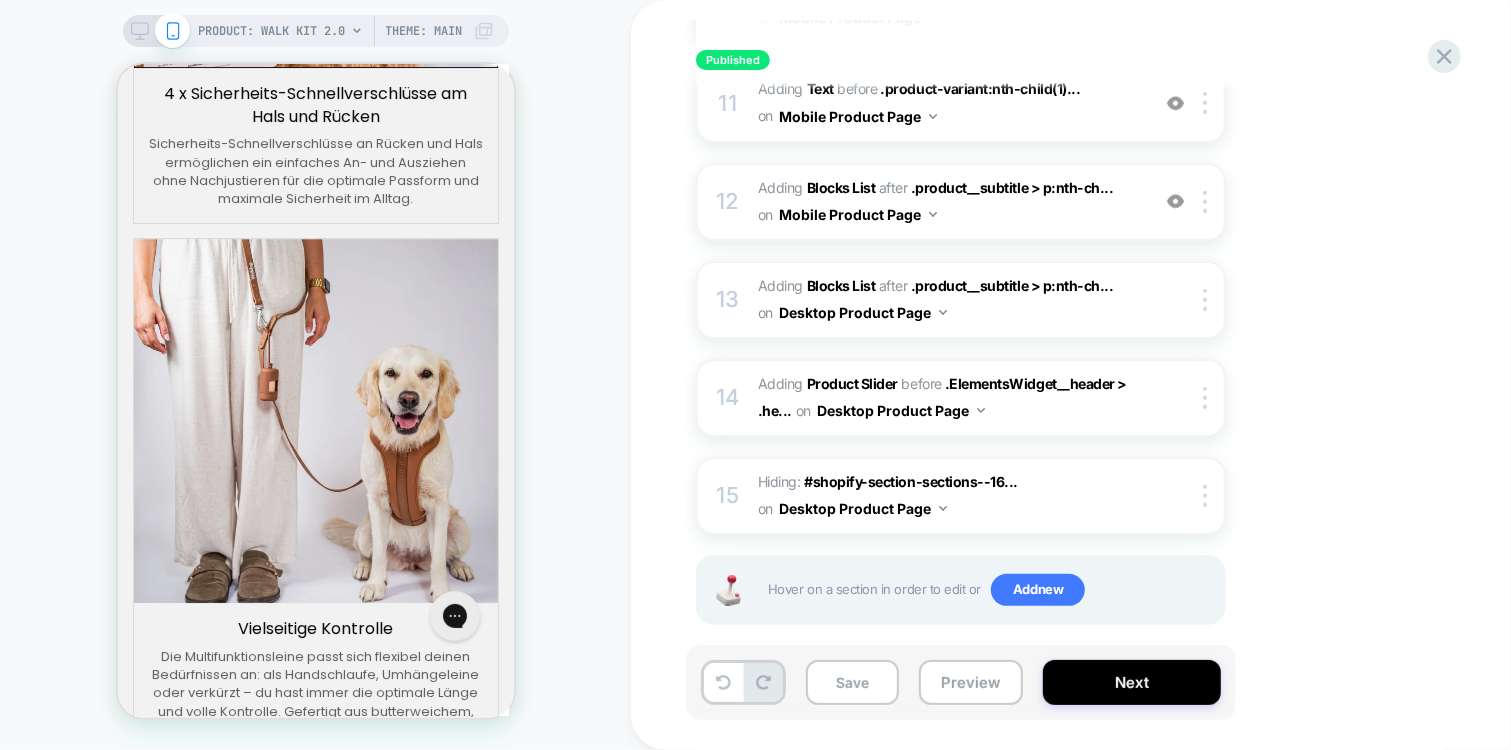 scroll, scrollTop: 4416, scrollLeft: 0, axis: vertical 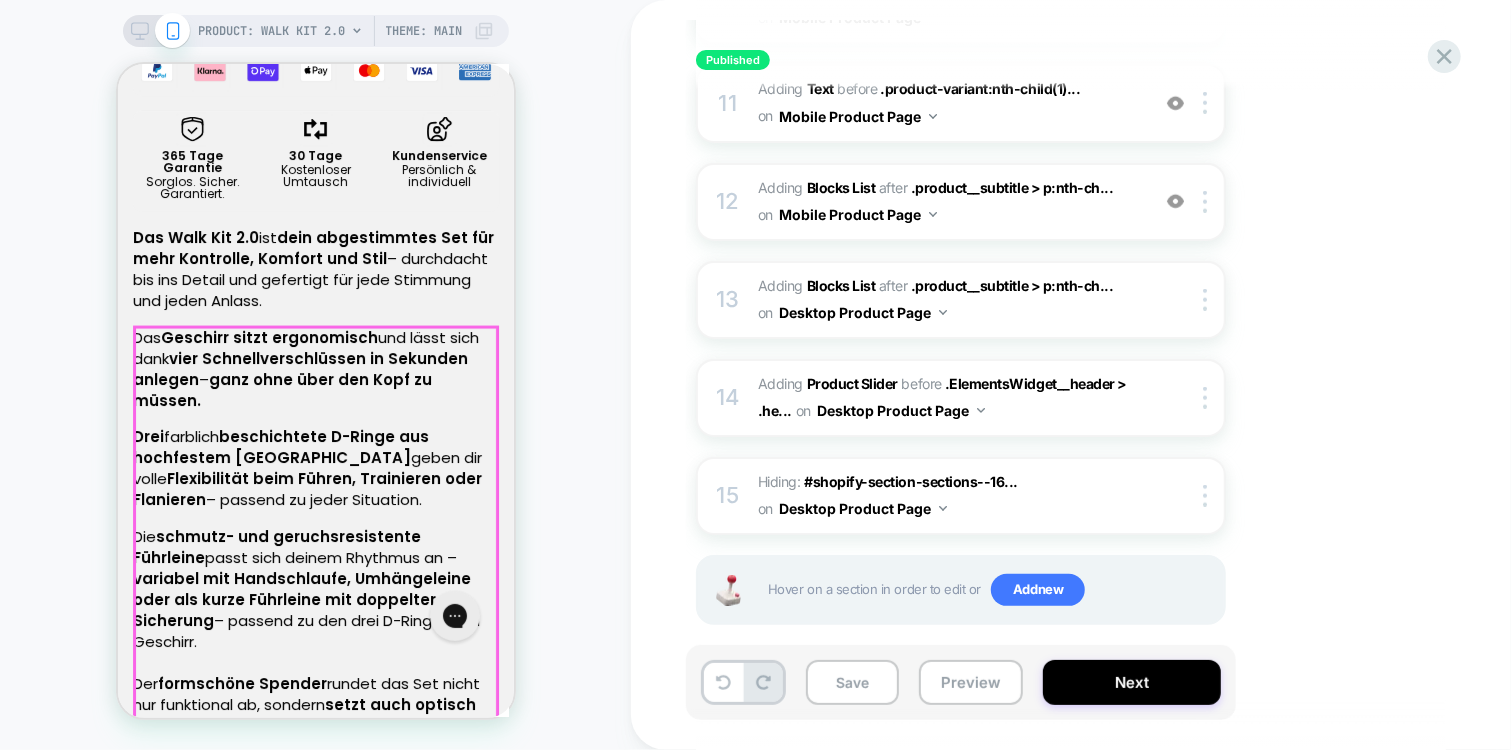 click on "69 €" at bounding box center [358, 1077] 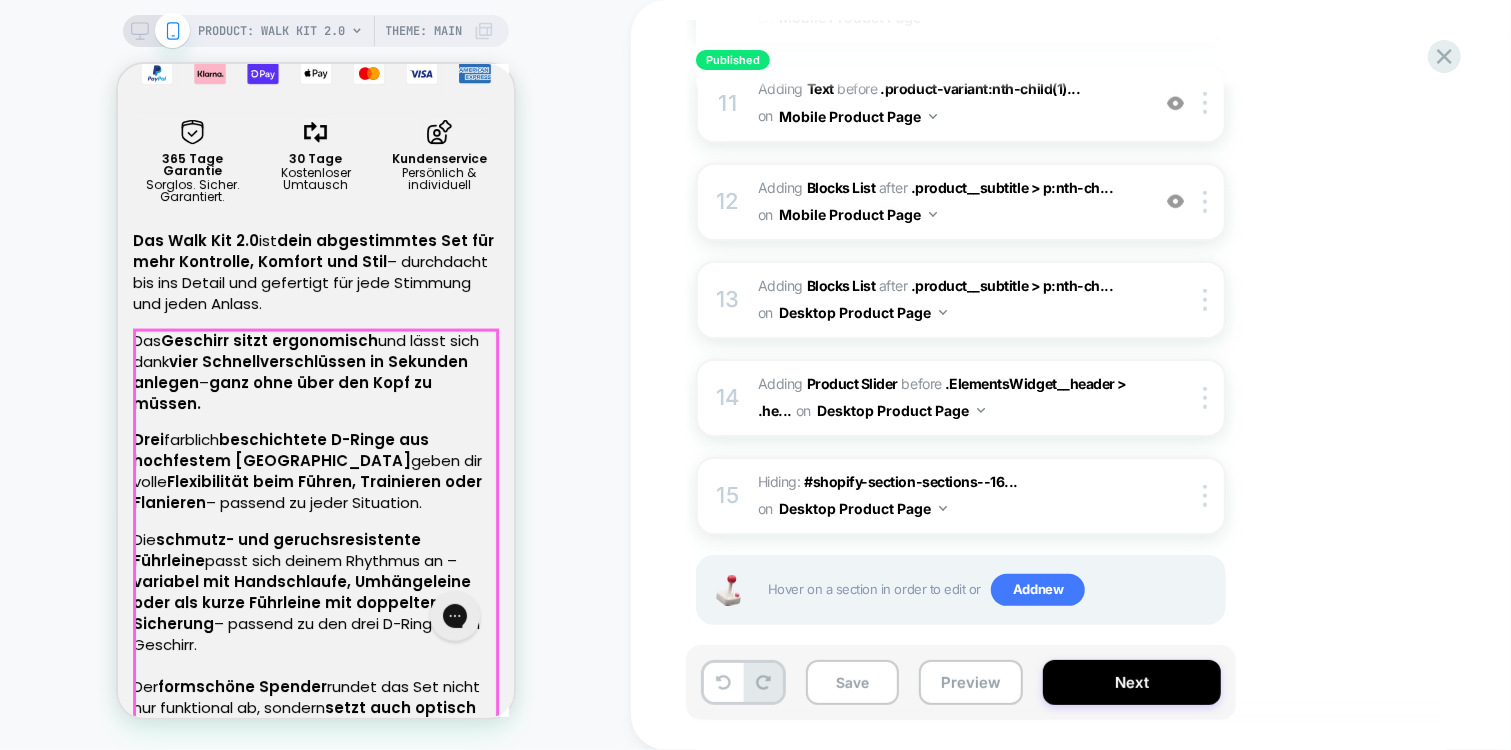 scroll, scrollTop: 1921, scrollLeft: 0, axis: vertical 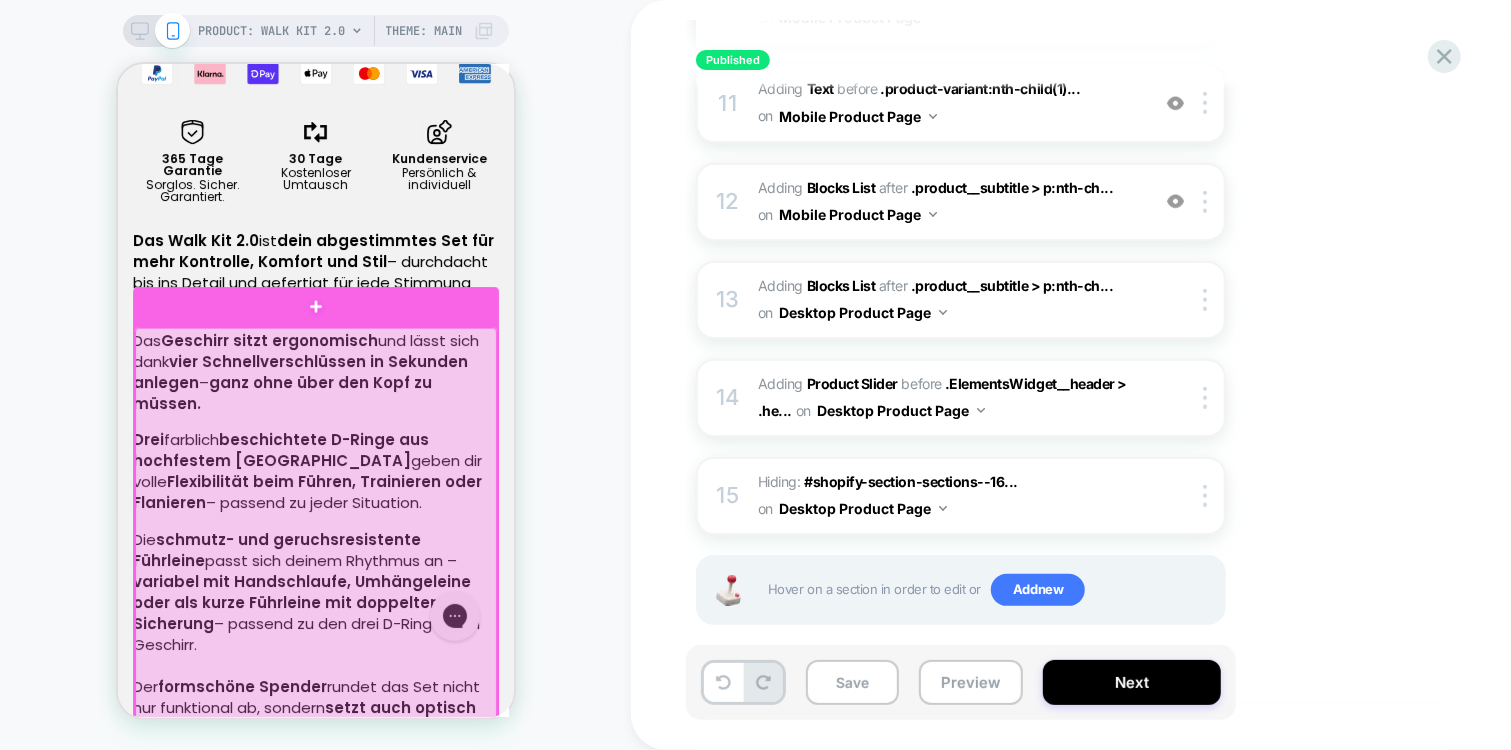 click at bounding box center (315, 568) 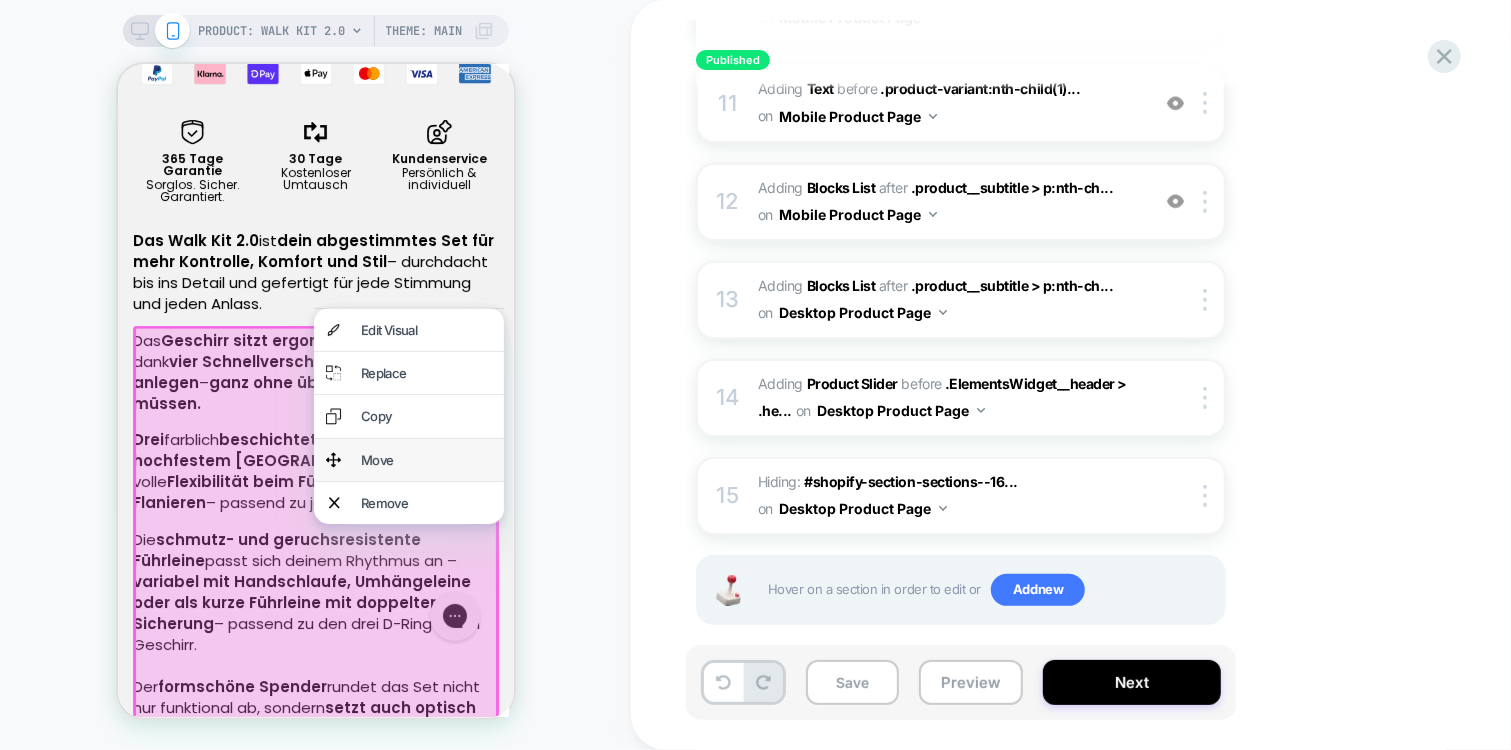 click on "Move" at bounding box center (425, 459) 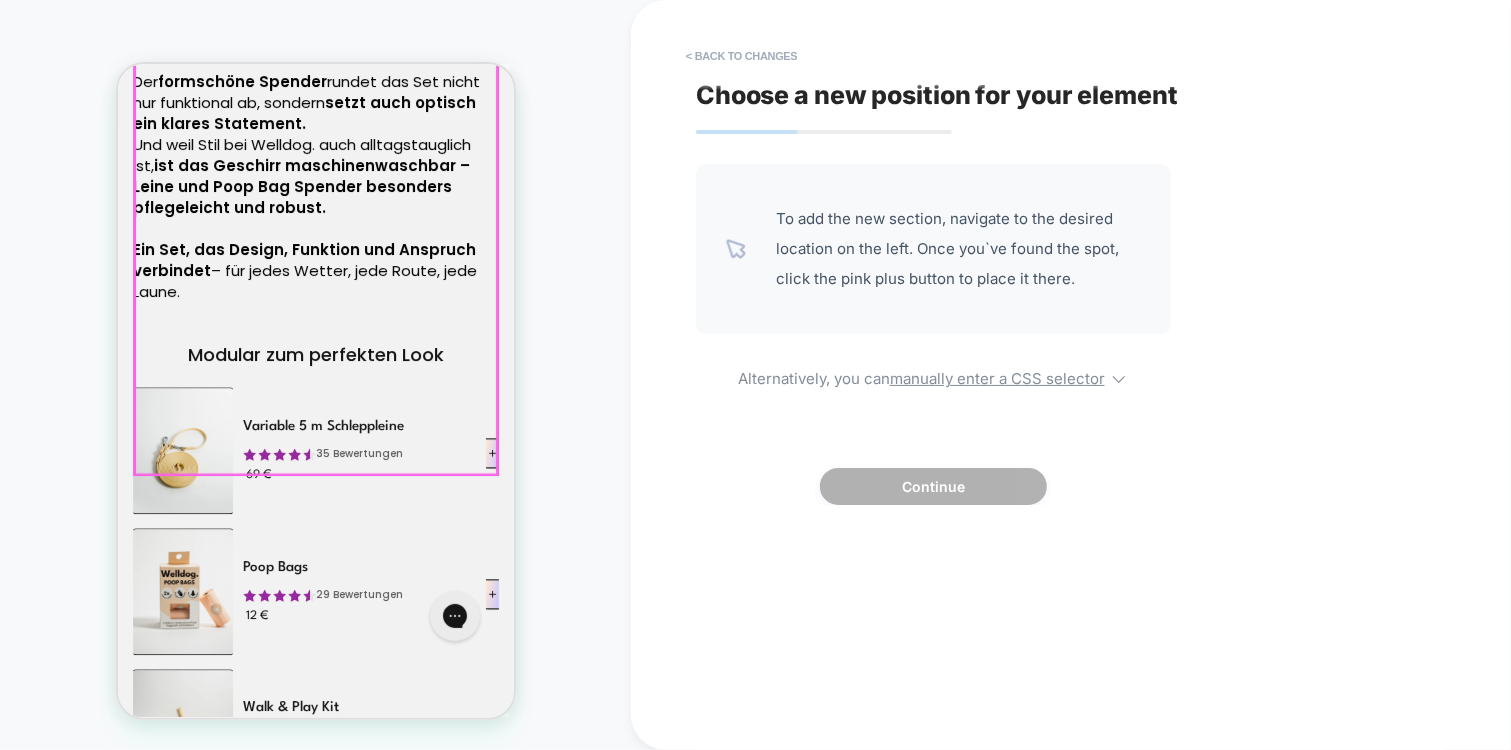 scroll, scrollTop: 2627, scrollLeft: 0, axis: vertical 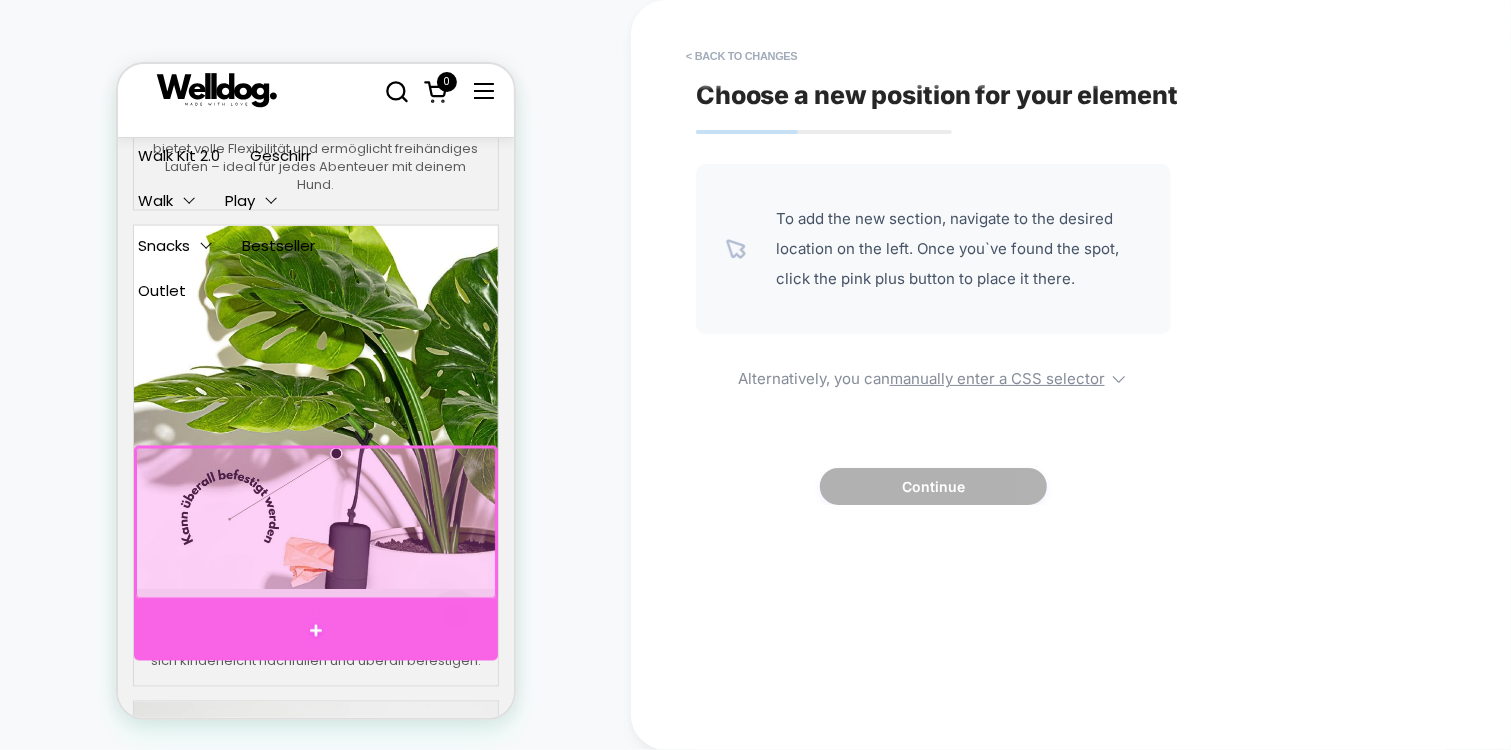 click at bounding box center [315, 629] 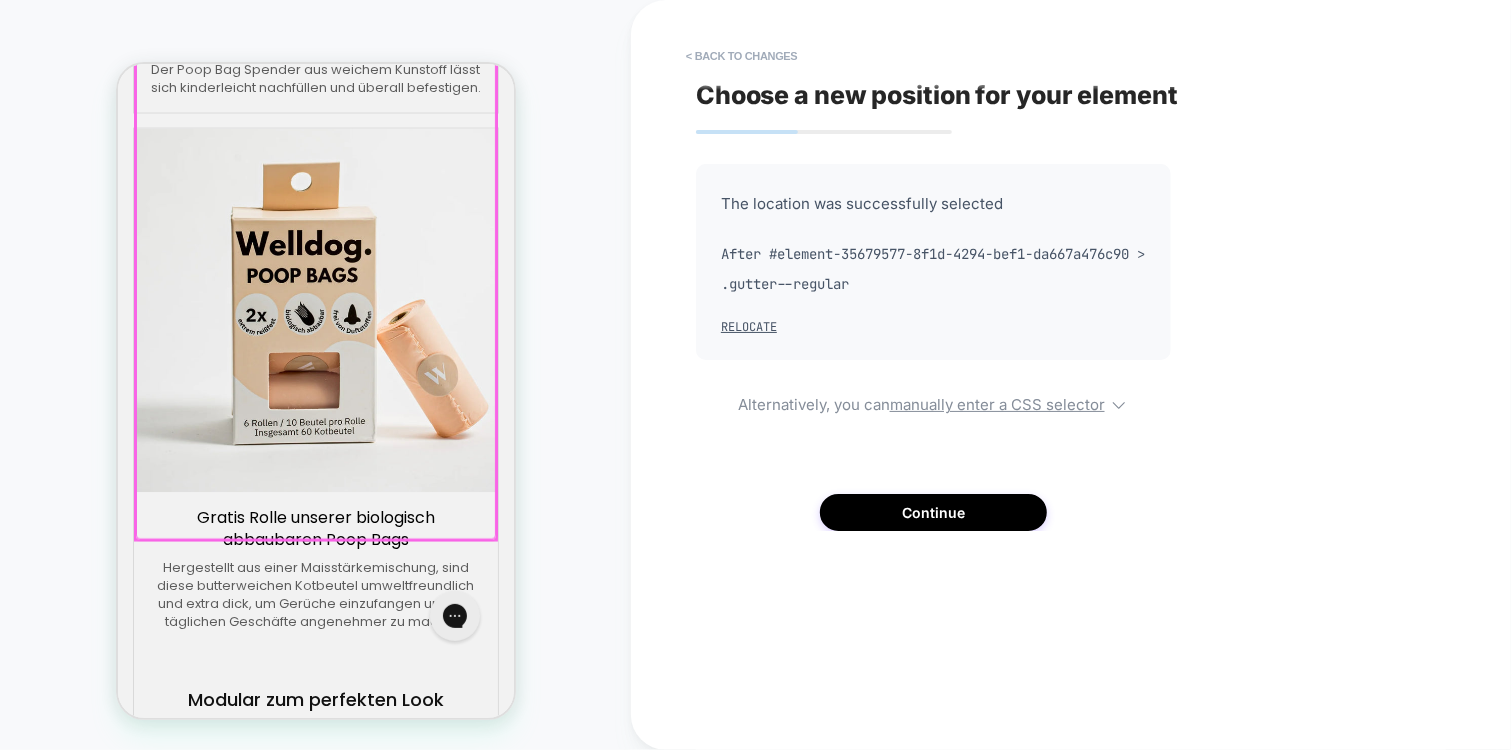 scroll, scrollTop: 6881, scrollLeft: 0, axis: vertical 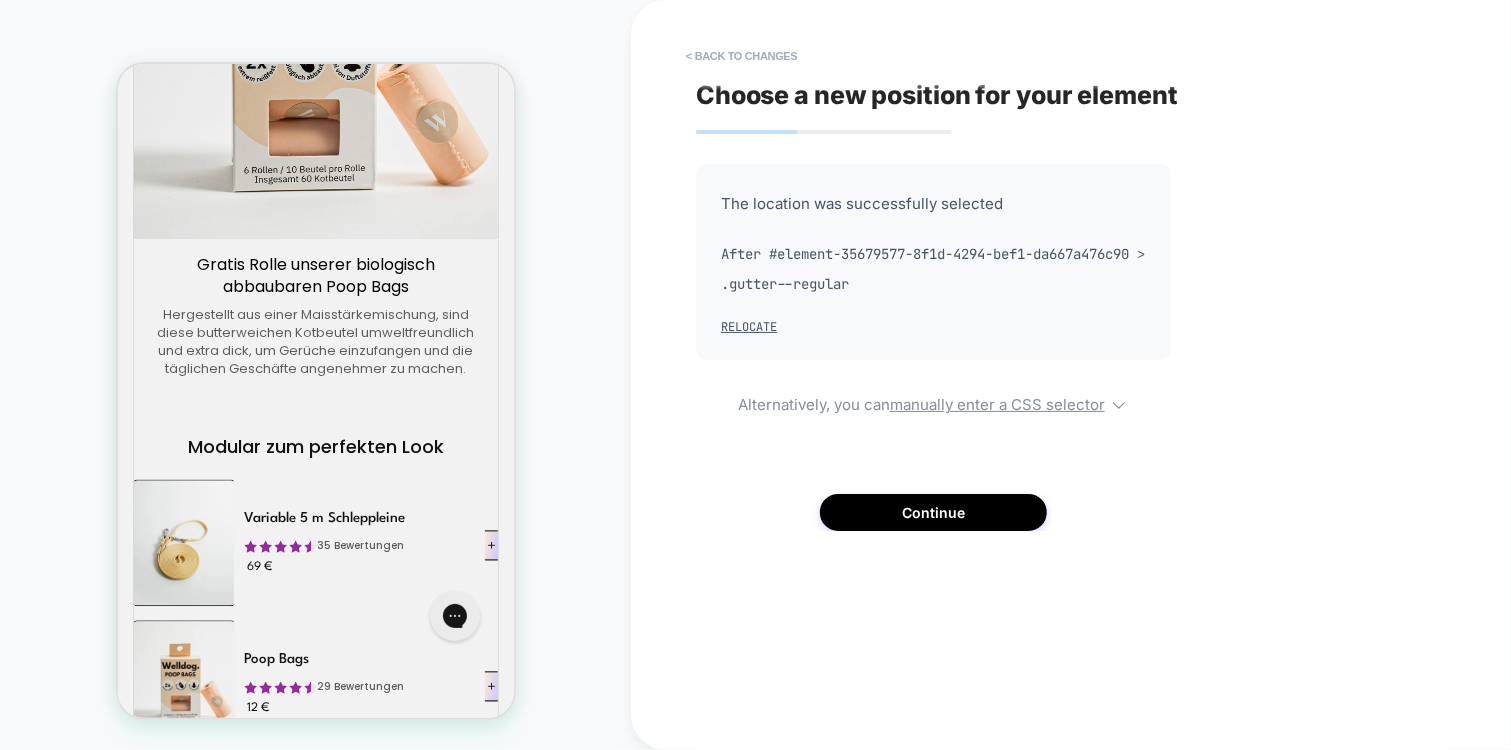 click on "Choose a new position for your element The location was successfully selected After   #element-35679577-8f1d-4294-bef1-da667a476c90 > .gutter--regular Relocate Alternatively, you can  manually enter a CSS selector   Continue" at bounding box center [1061, 375] 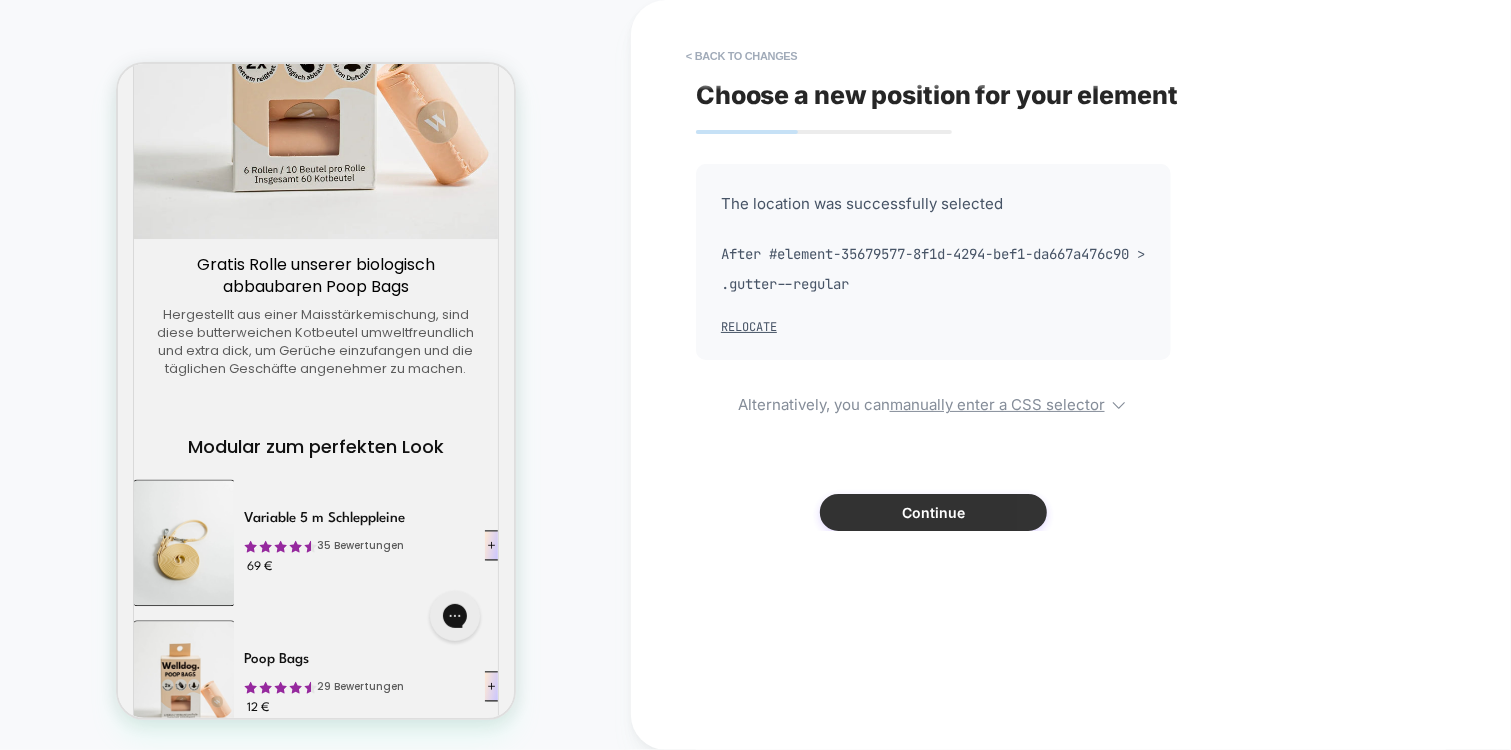 click on "Continue" at bounding box center [933, 512] 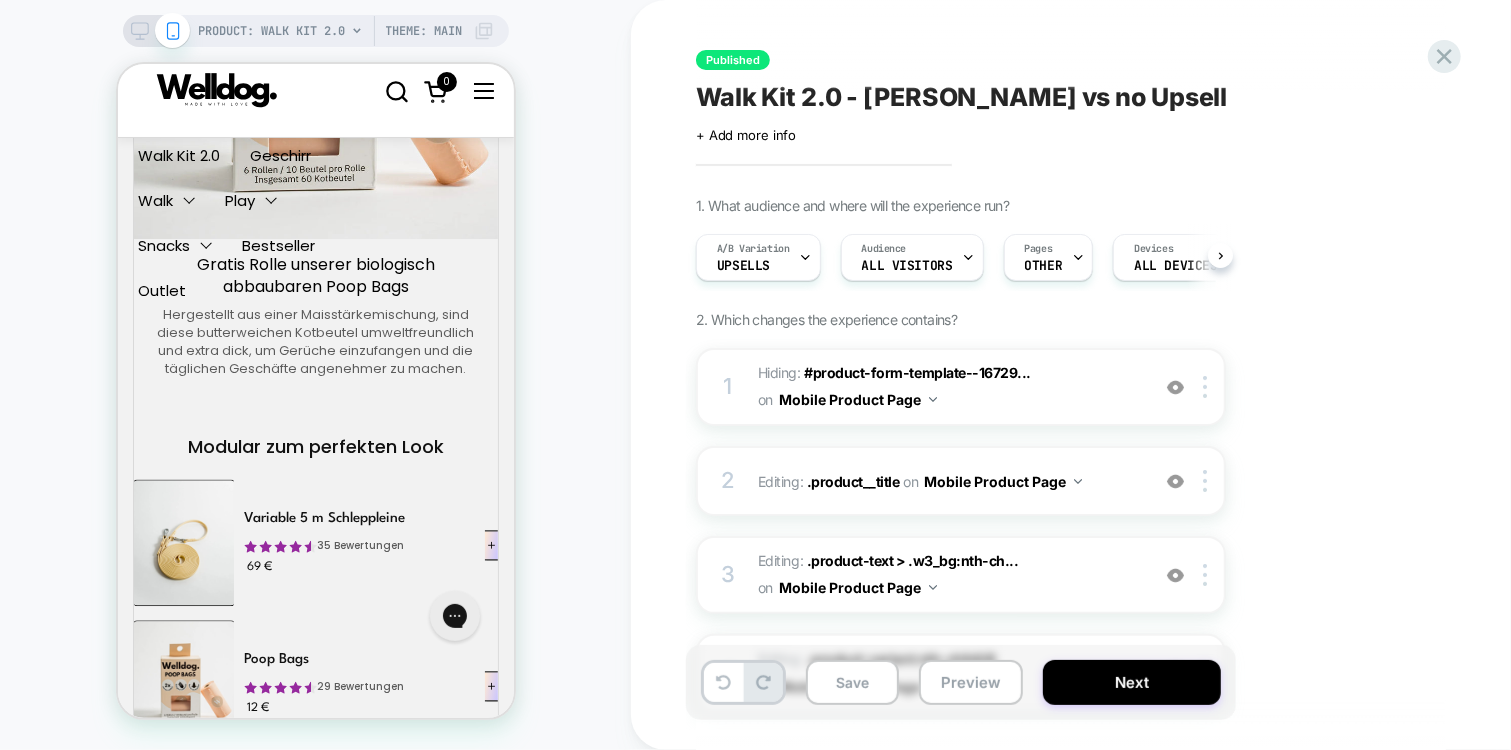 scroll, scrollTop: 0, scrollLeft: 1, axis: horizontal 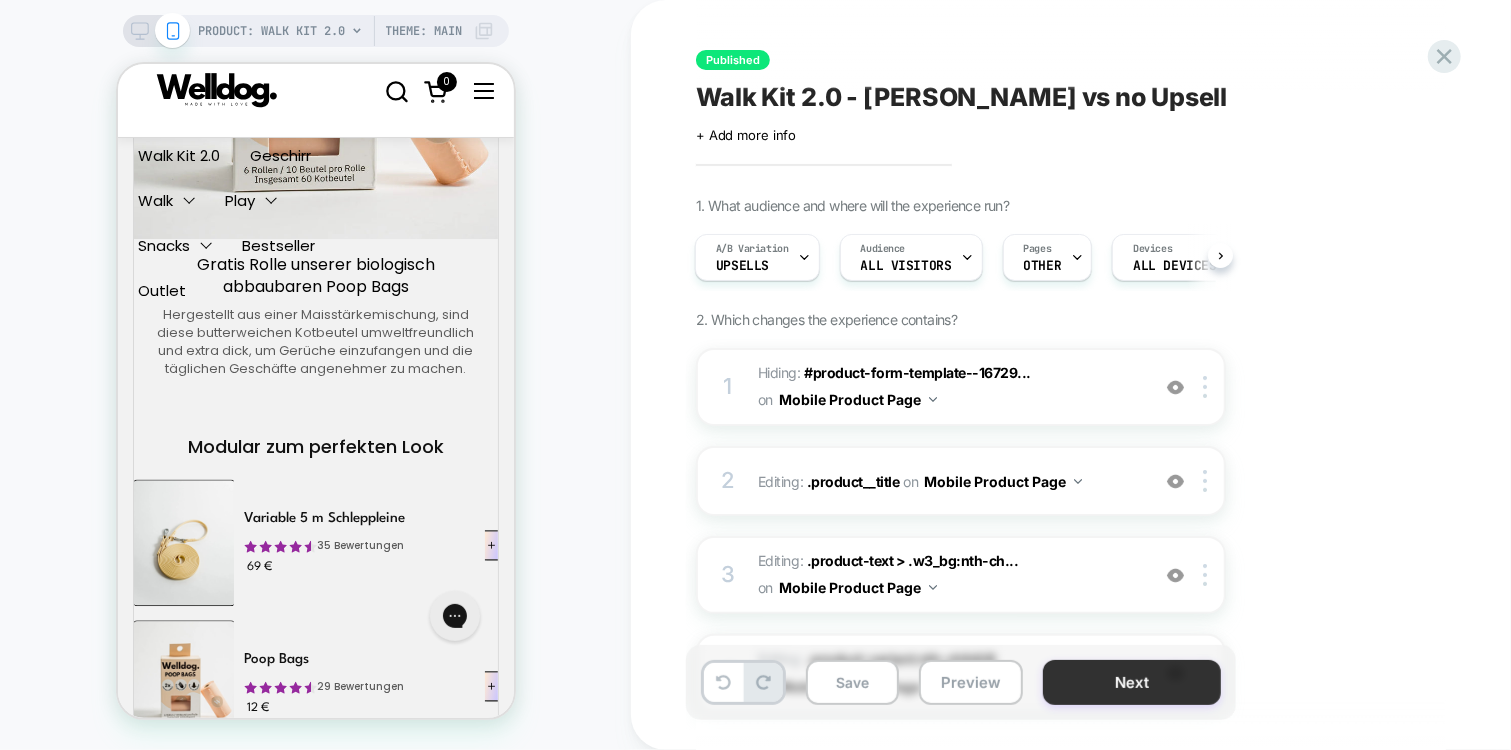 click on "Next" at bounding box center (1132, 682) 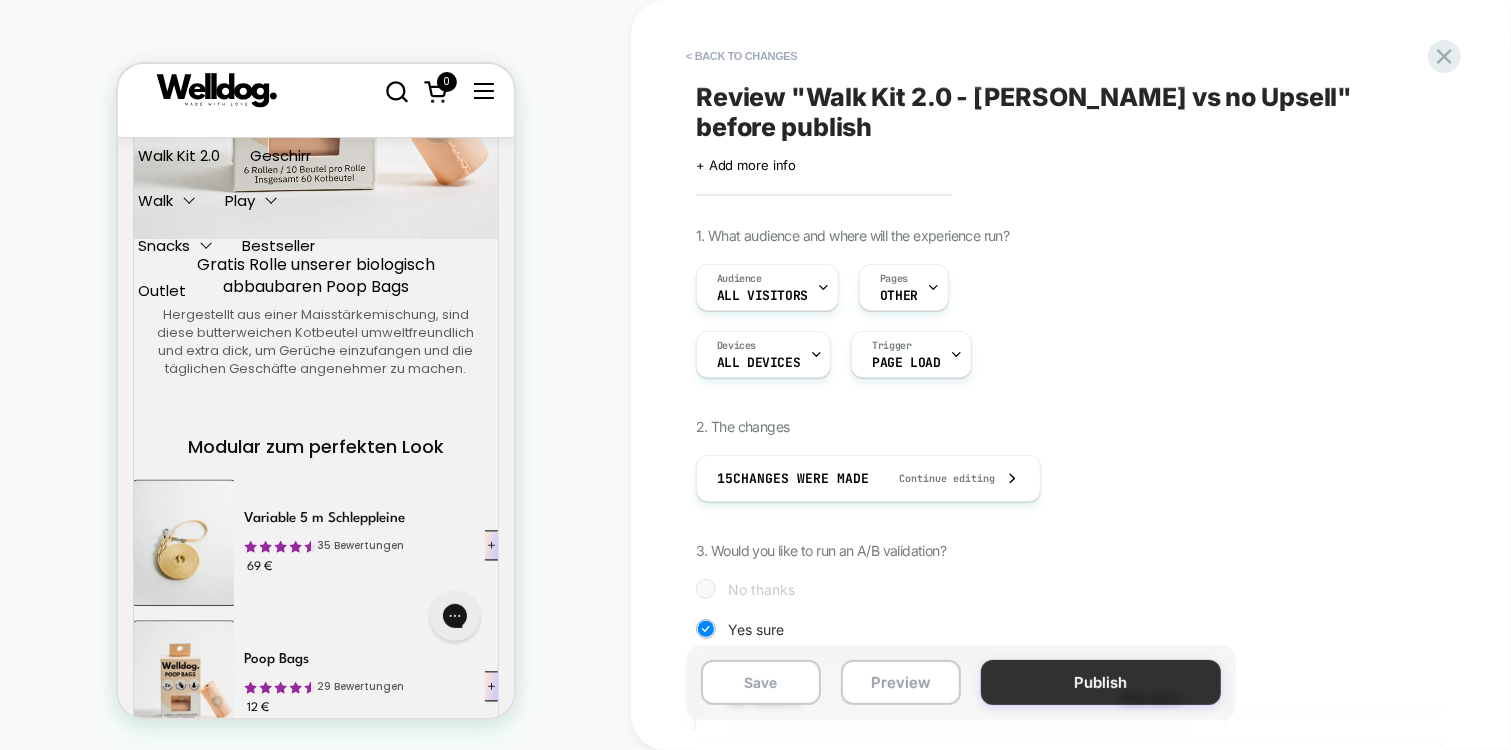 scroll, scrollTop: 0, scrollLeft: 2, axis: horizontal 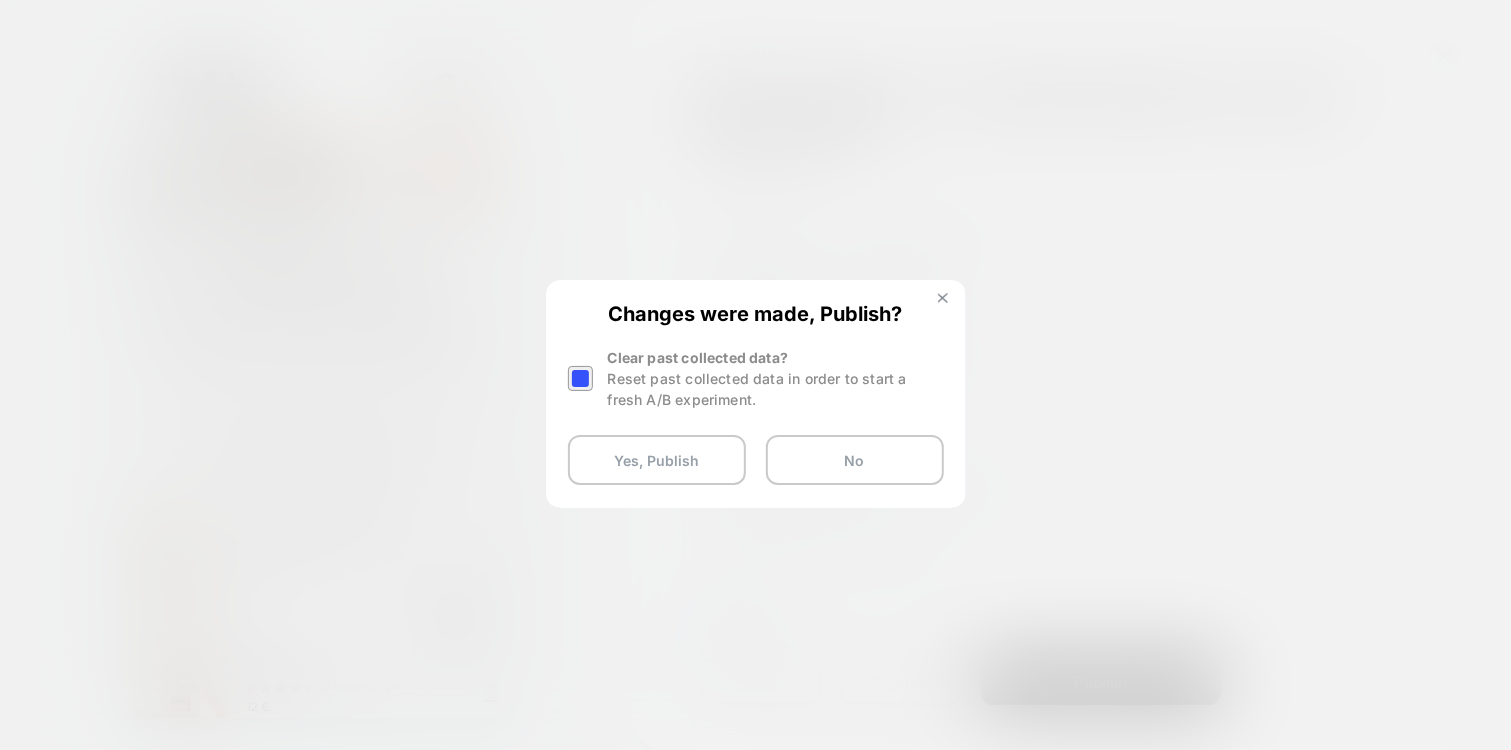 click at bounding box center [943, 298] 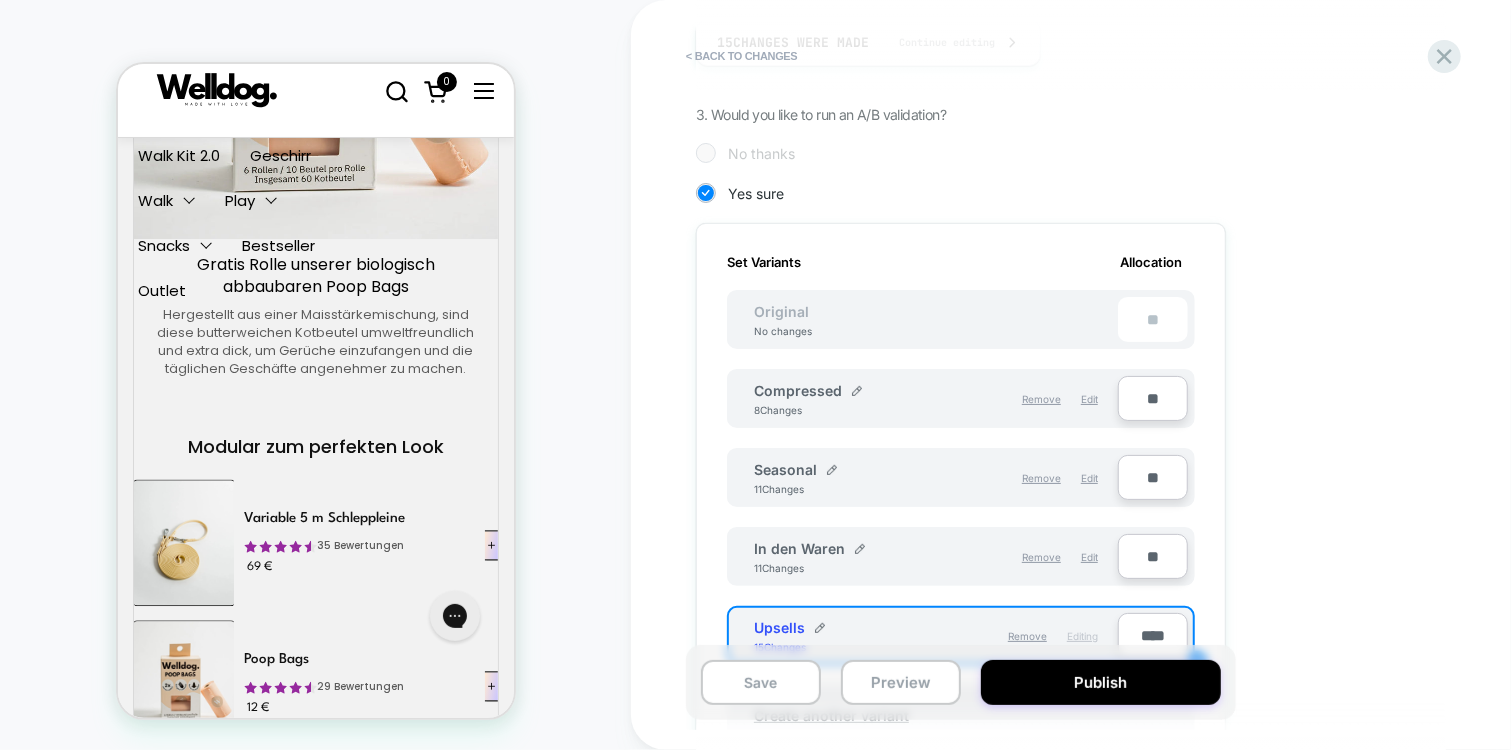 scroll, scrollTop: 476, scrollLeft: 0, axis: vertical 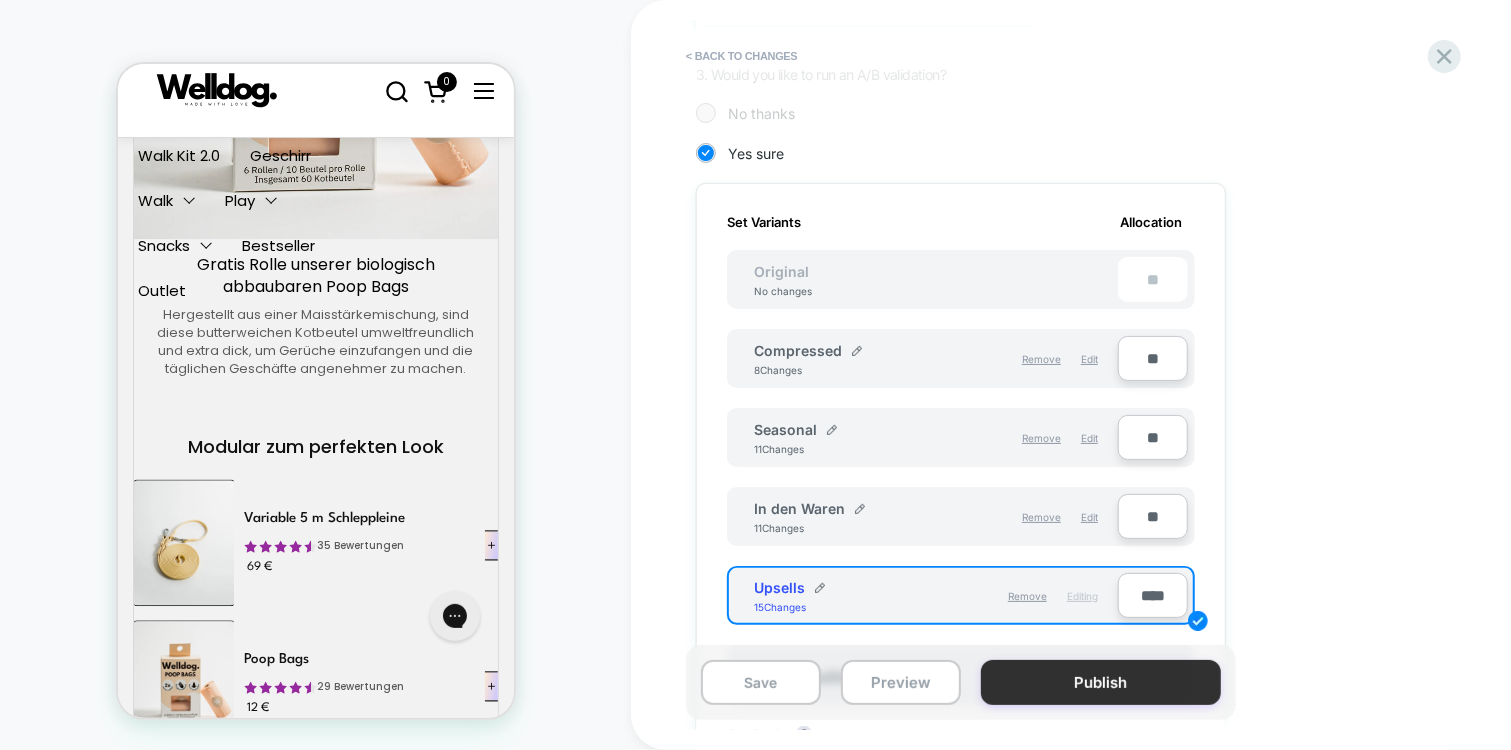 click on "Publish" at bounding box center [1101, 682] 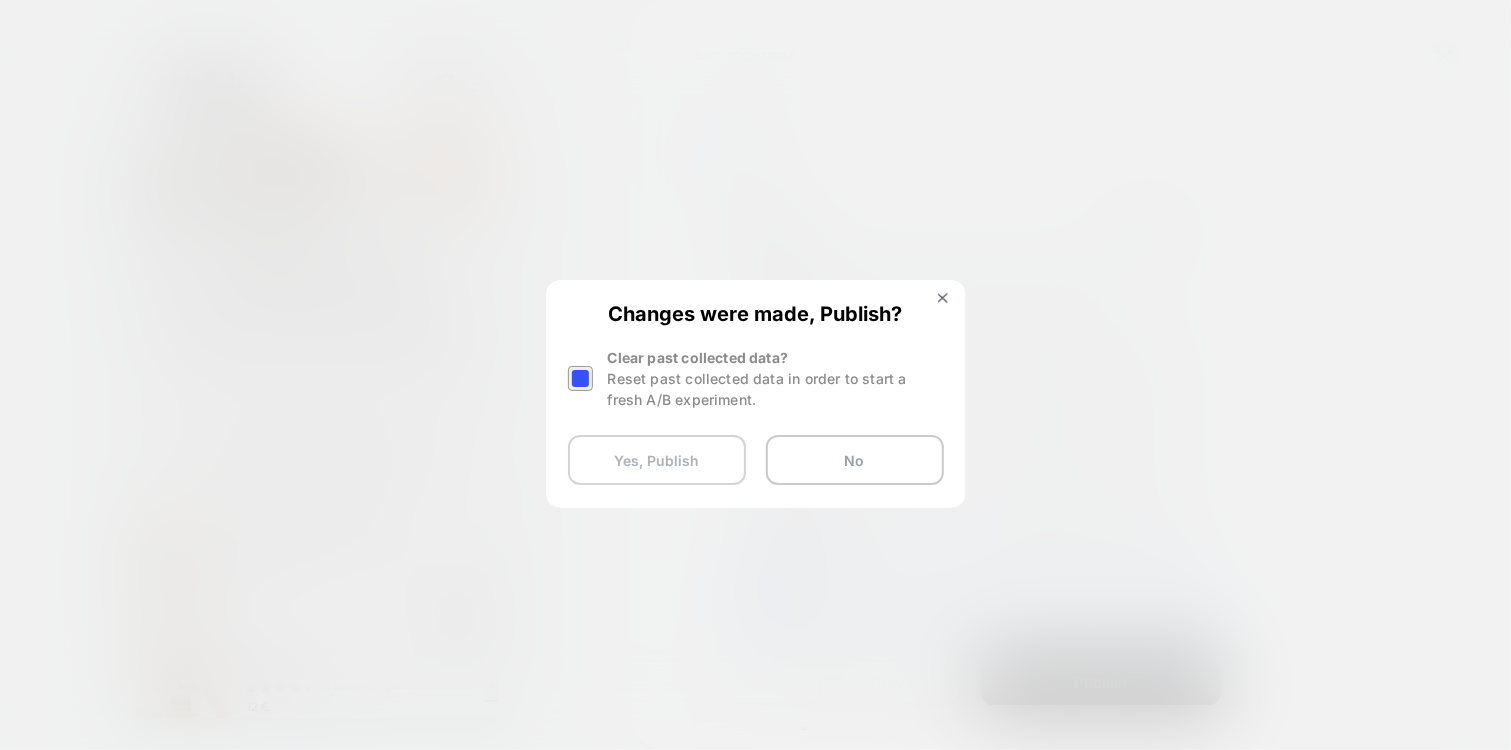 click on "Yes, Publish" at bounding box center (657, 460) 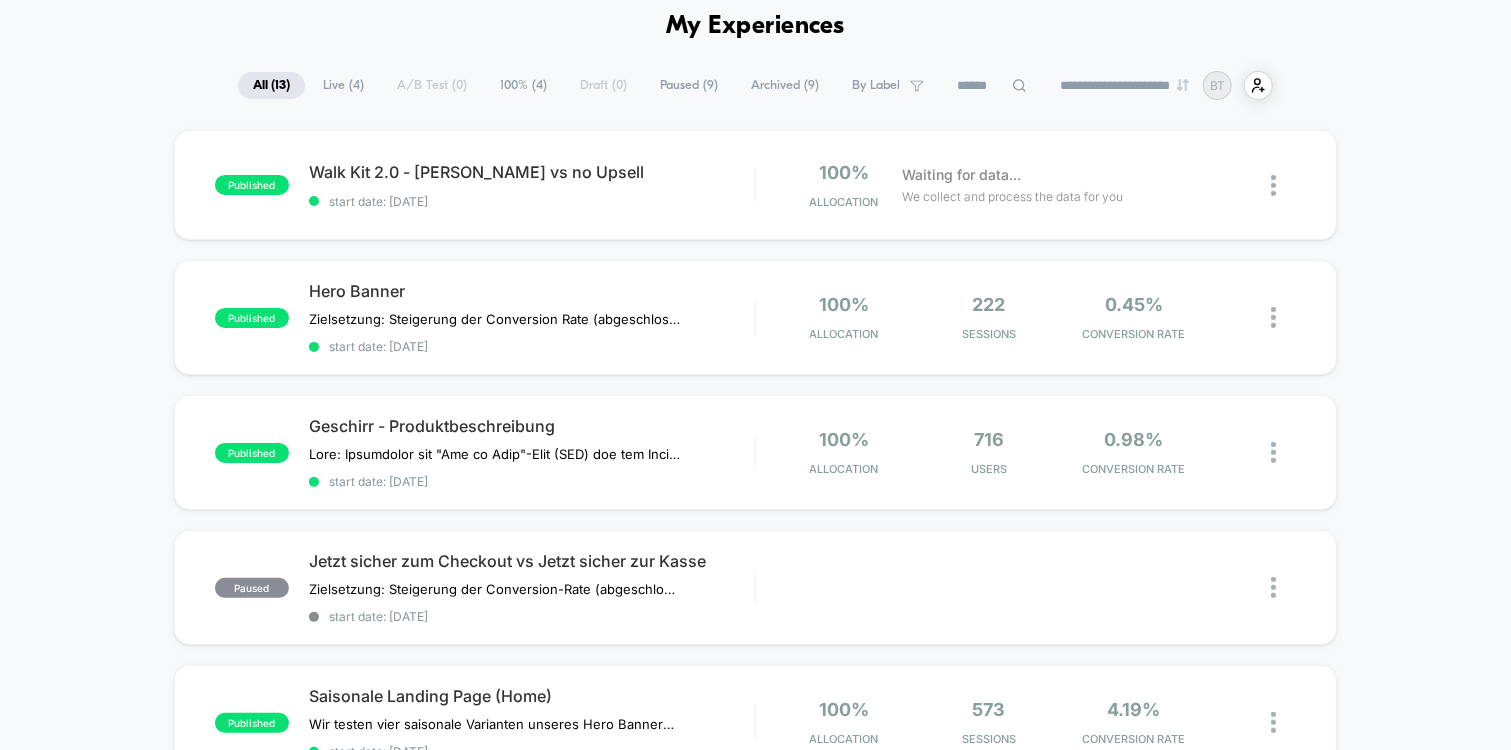 scroll, scrollTop: 0, scrollLeft: 0, axis: both 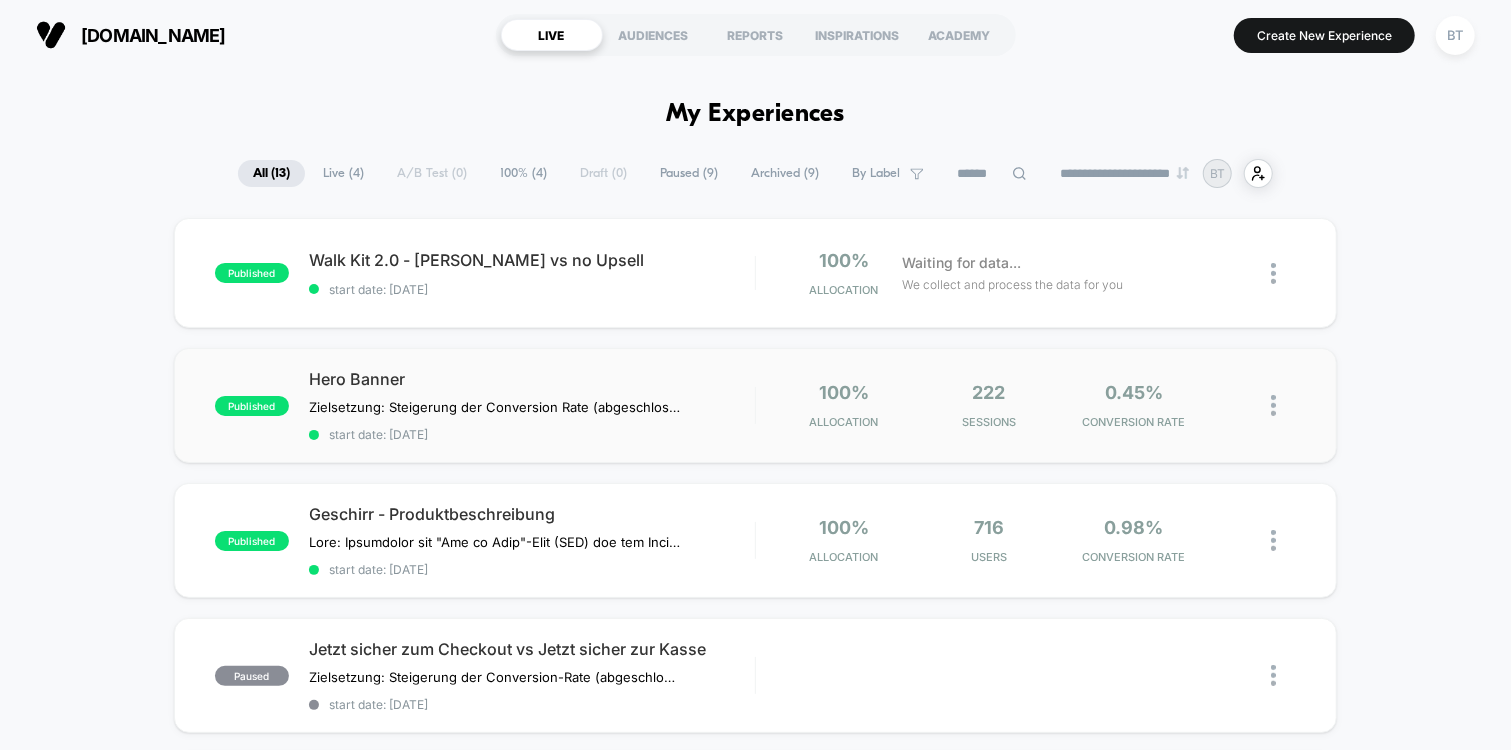 click on "published Hero Banner Zielsetzung:  Steigerung der Conversion Rate (abgeschlossene Käufe) und des Average Order Value (durchschnittlicher Bestellwert) durch die Optimierung der Farbe des Hero Banners. Es wird untersucht, welche der Farben Pink, Neon-Grün oder Schwarz einen positiven Einfluss auf diese beiden Hauptkennzahlen hat. Hypothese:  Die Farbe des Hero Banners beeinflusst die Wahrnehmung der Angebote und die Motivation der Nutzer, einen Kauf abzuschließen und möglicherweise mehr Produkte zu ihrem Warenkorb hinzuzufügen. Es wird erwartet, dass eine der getesteten Farben (Pink, Neon-Grün oder Schwarz) eine signifikant höhere Conversion Rate und/oder einen höheren AOV im Vergleich zu den anderen aufweist. Click to edit experience details start date: [DATE] 100% Allocation 222 Sessions 0.45% CONVERSION RATE" at bounding box center (755, 405) 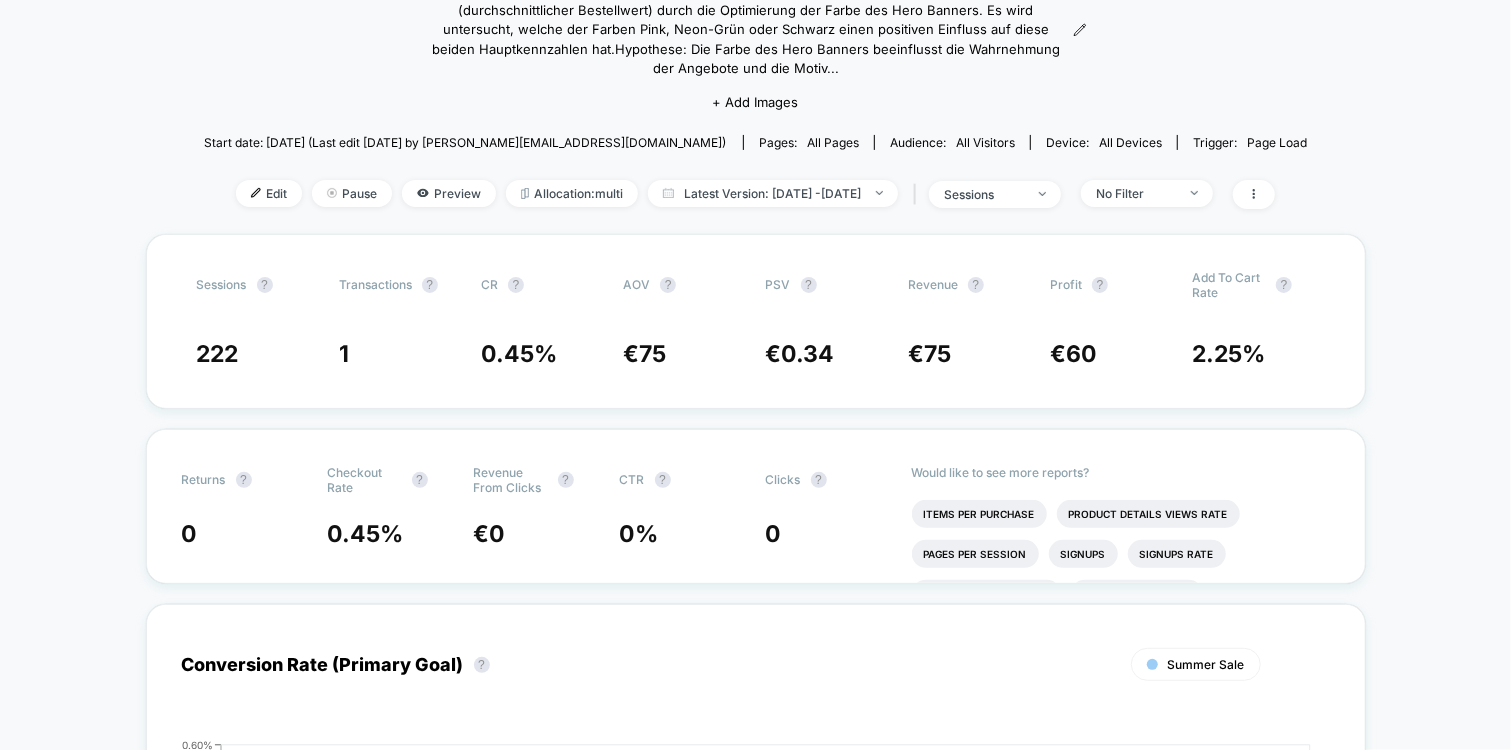 scroll, scrollTop: 209, scrollLeft: 0, axis: vertical 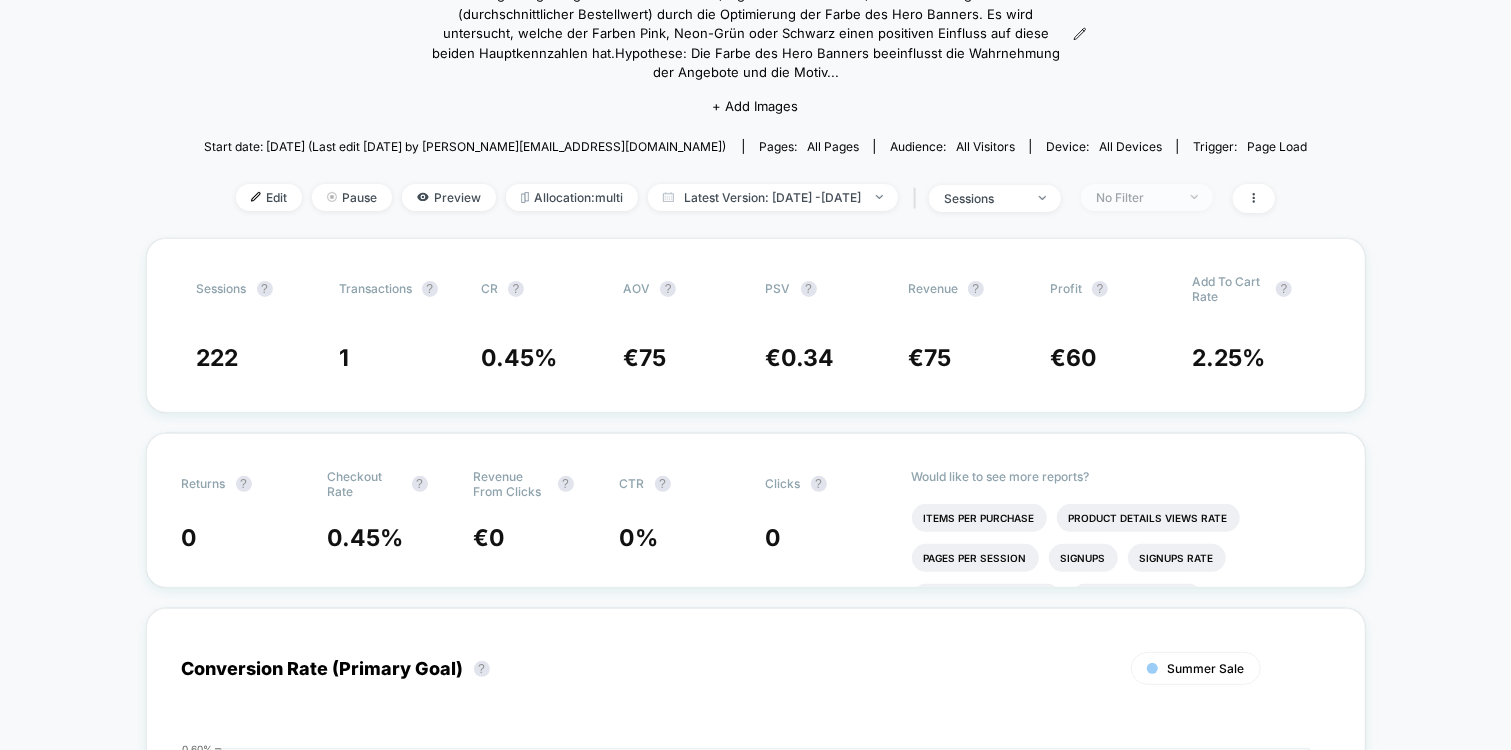 click on "No Filter" at bounding box center (1136, 197) 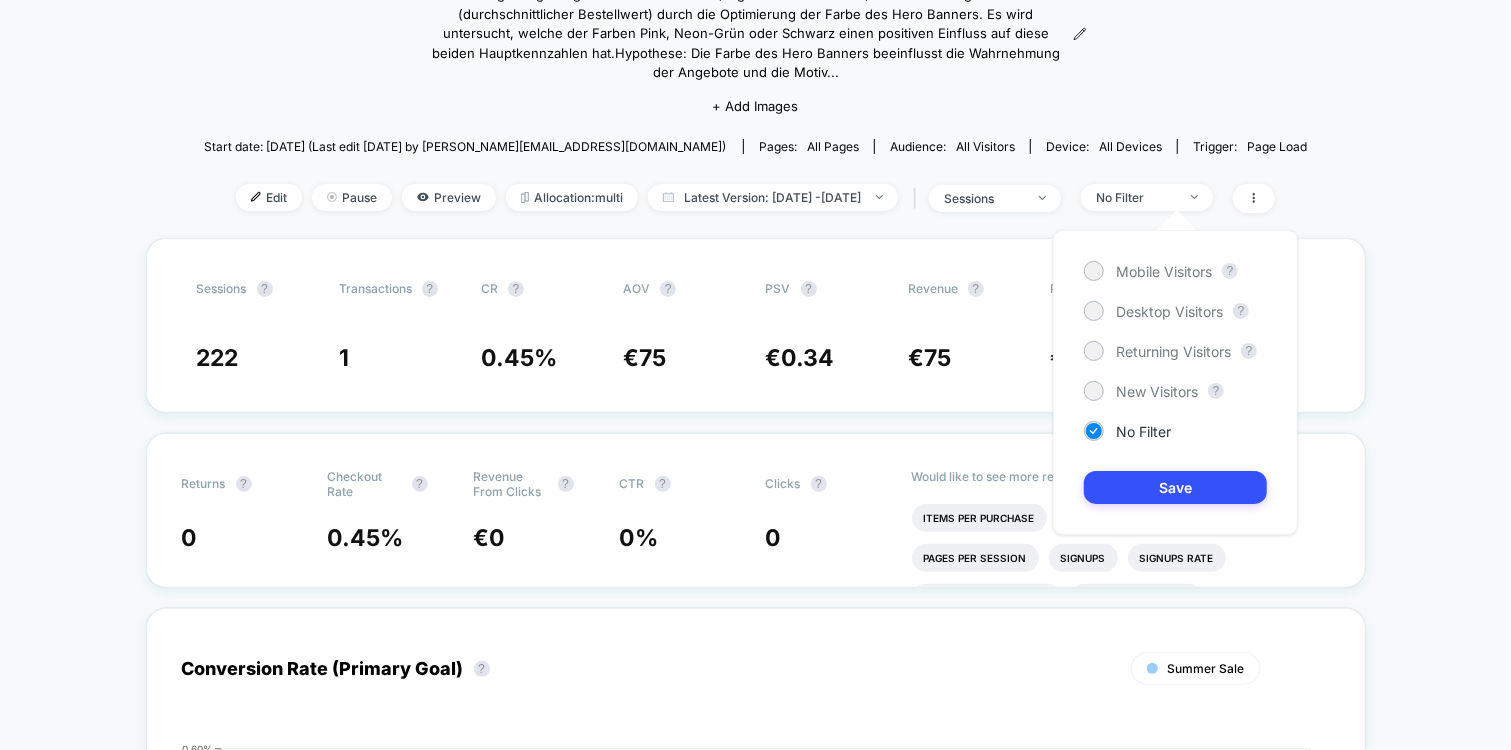 click on "Mobile Visitors ? Desktop Visitors ? Returning Visitors ? New Visitors ? No Filter Save" at bounding box center (1175, 382) 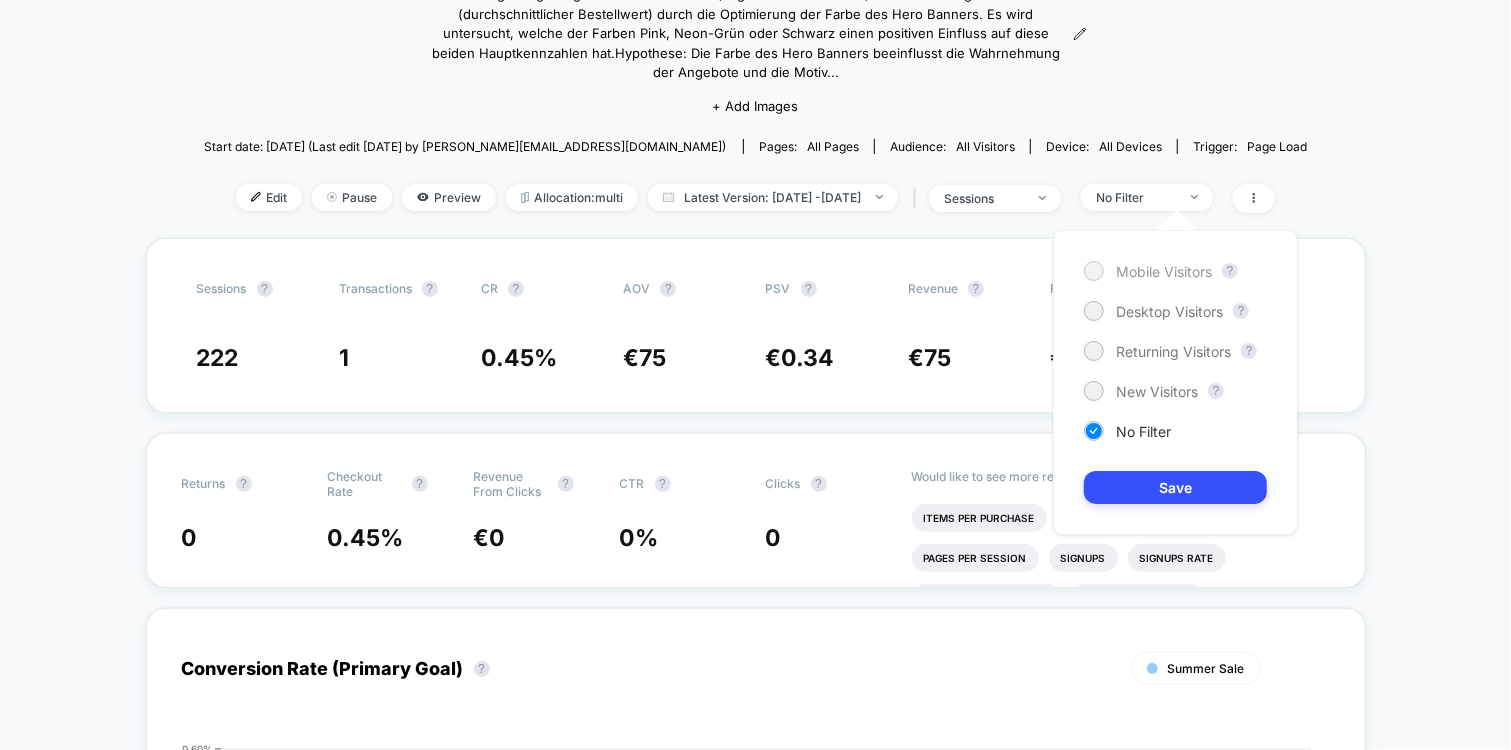 click on "Mobile Visitors" at bounding box center (1148, 271) 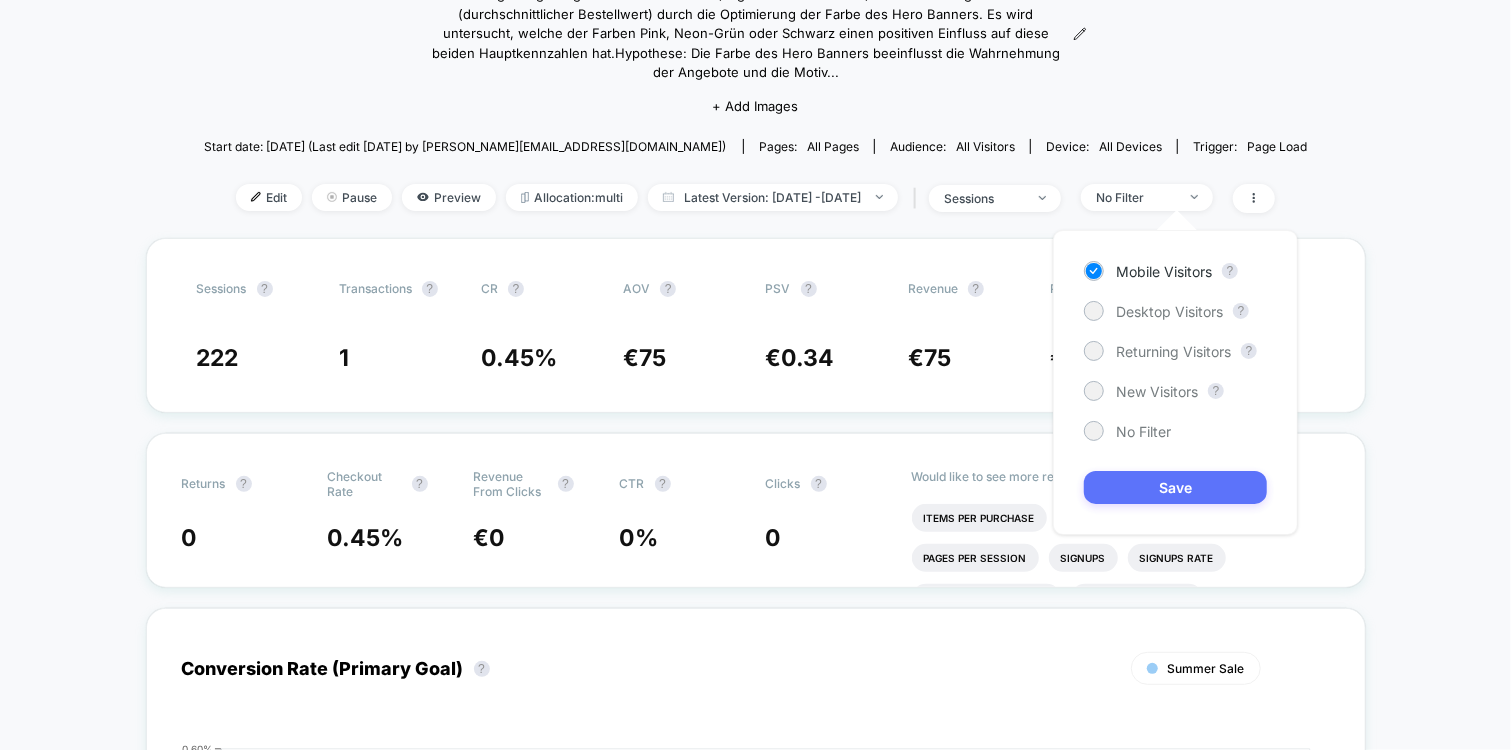 click on "Save" at bounding box center [1175, 487] 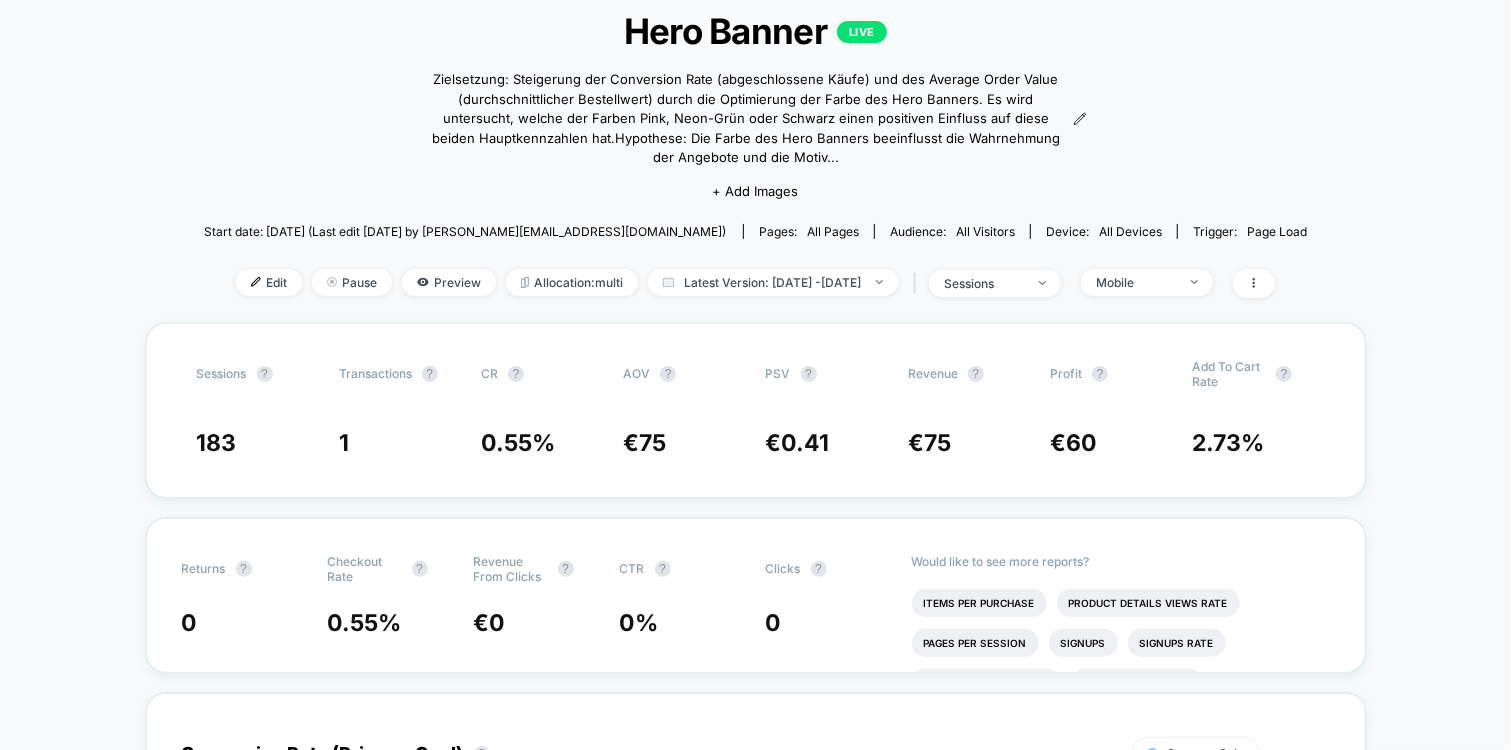 scroll, scrollTop: 95, scrollLeft: 0, axis: vertical 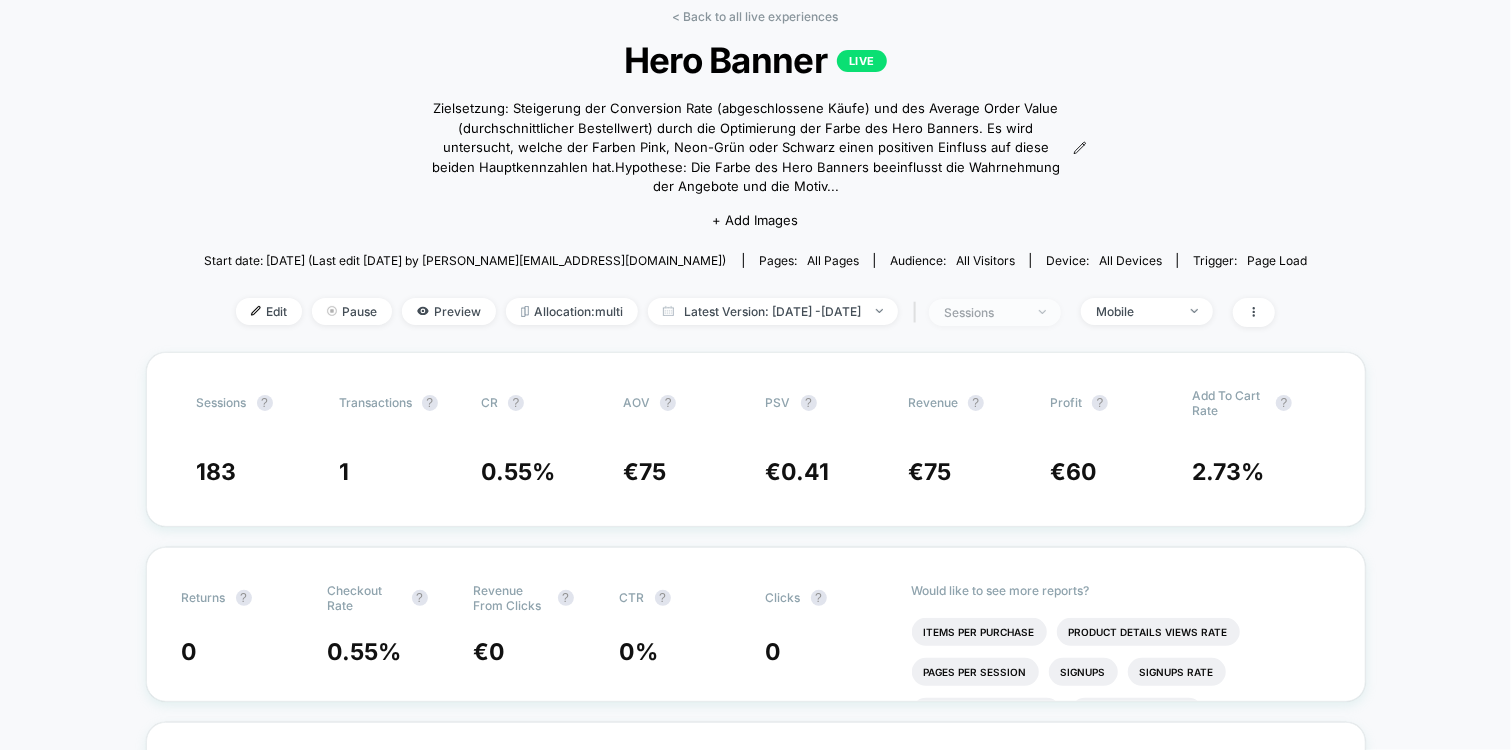 click on "sessions" at bounding box center [984, 312] 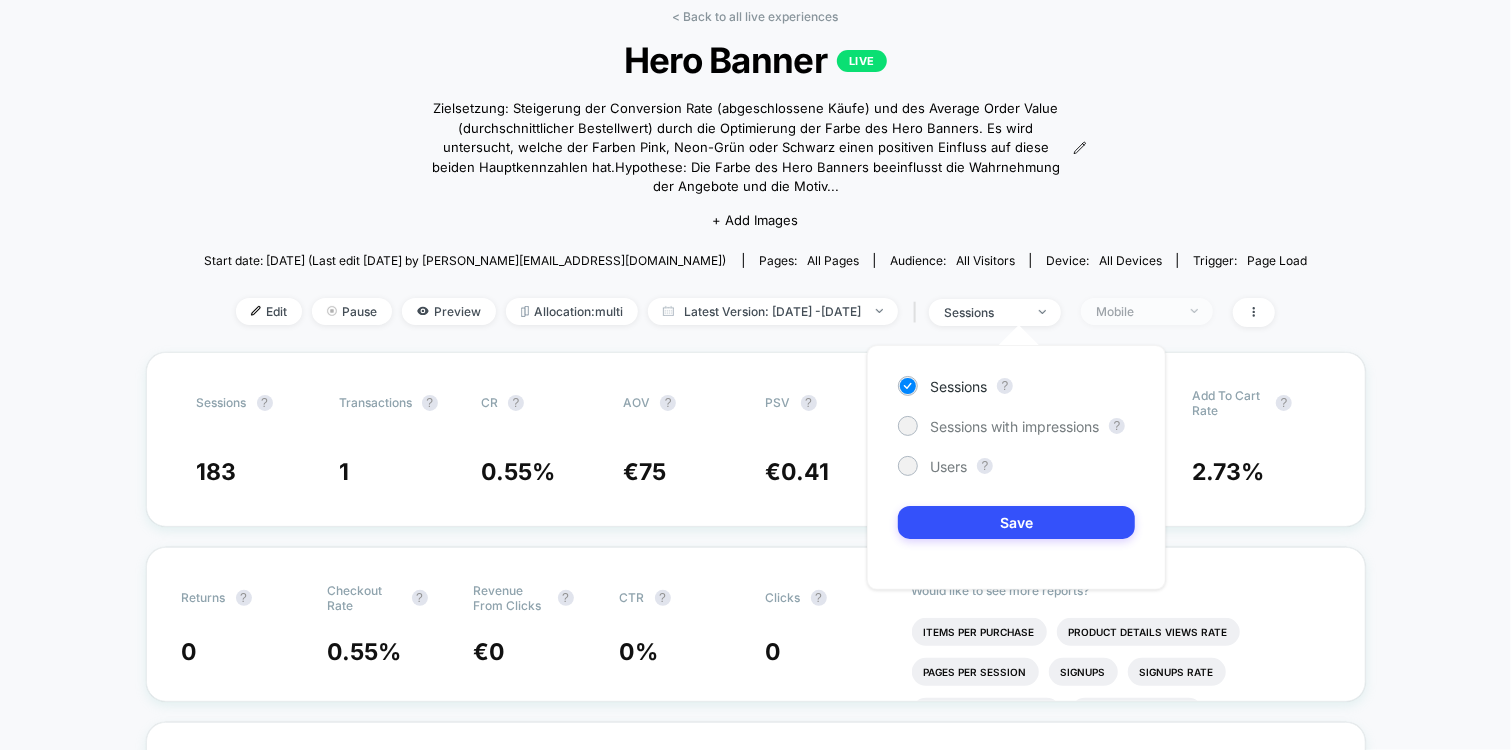 click on "Mobile" at bounding box center [1136, 311] 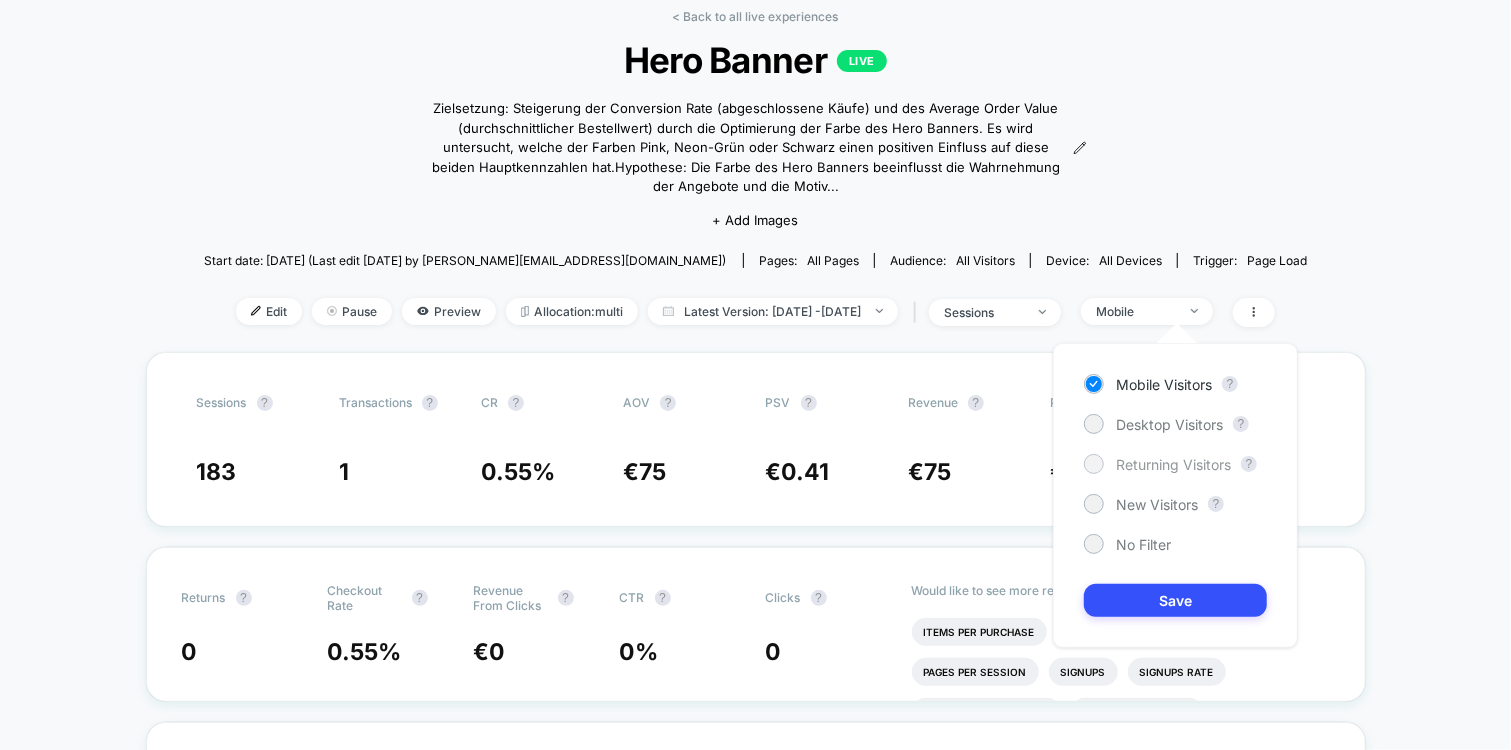 click on "Returning Visitors" at bounding box center (1173, 464) 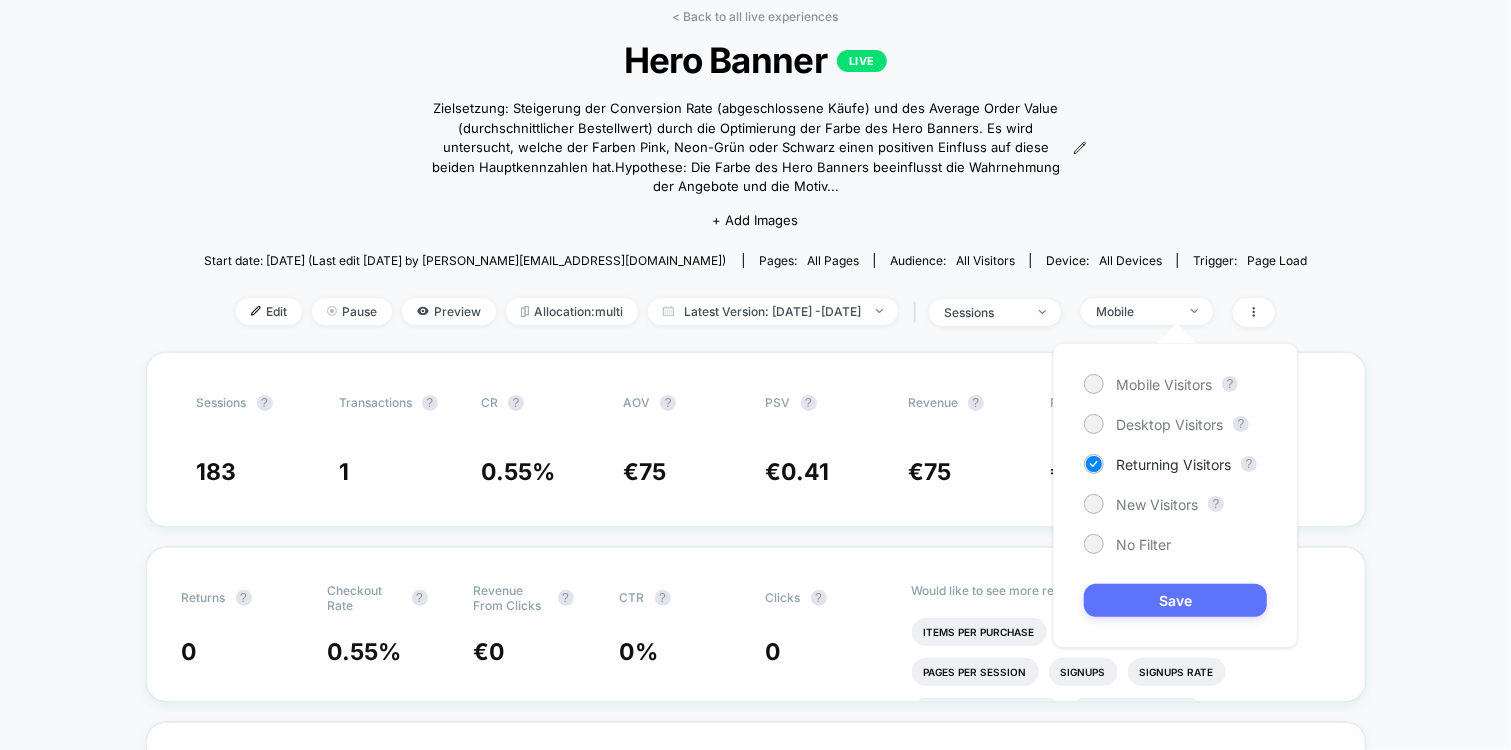 click on "Save" at bounding box center [1175, 600] 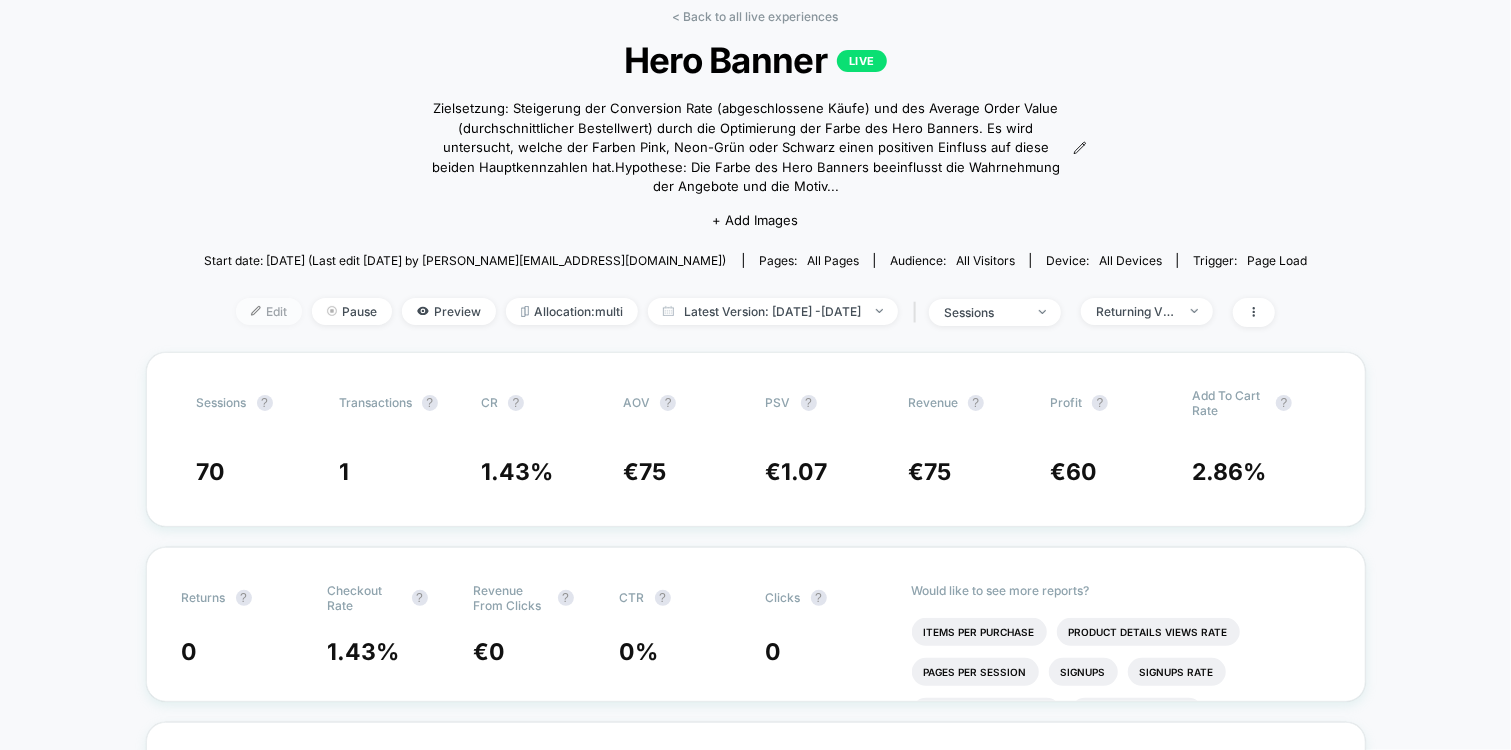 click on "Edit" at bounding box center [269, 311] 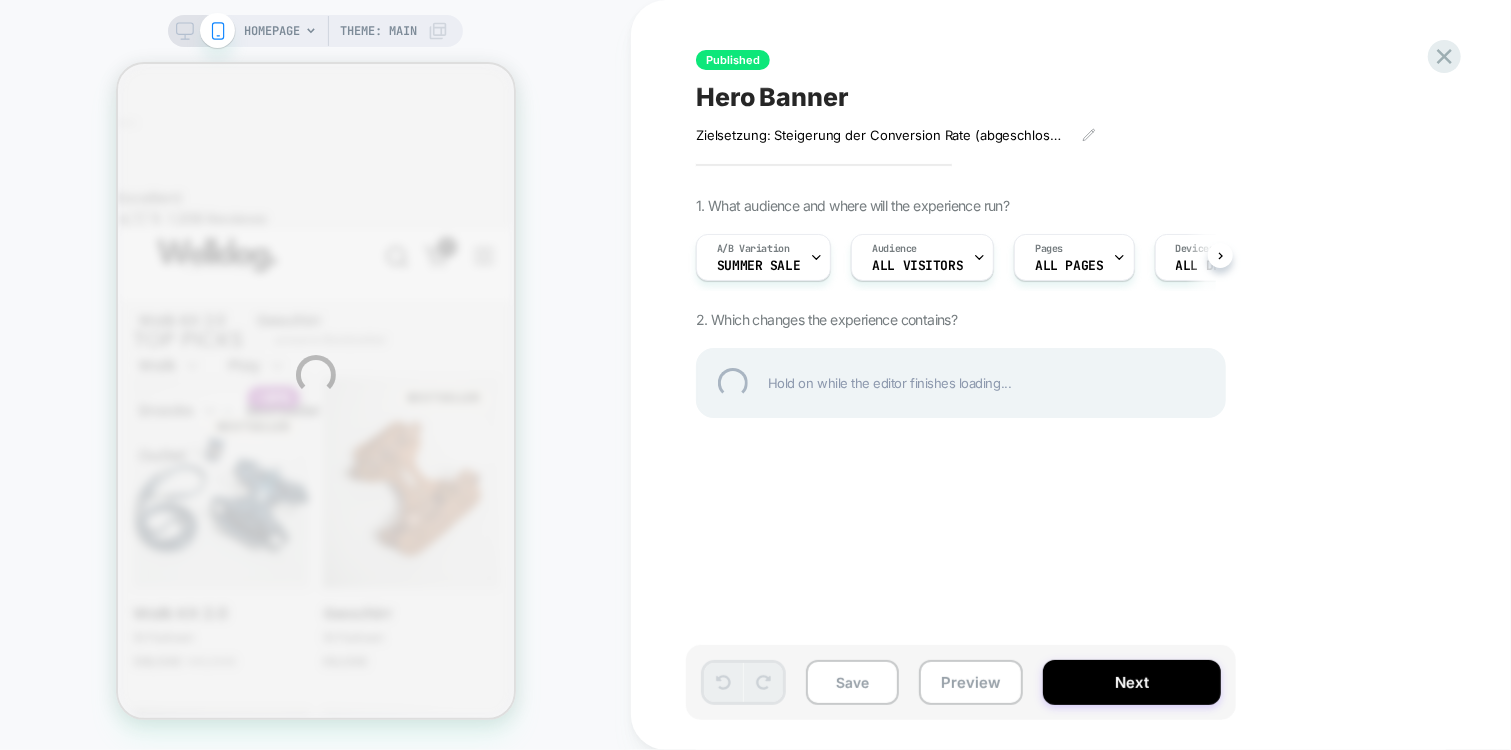 scroll, scrollTop: 0, scrollLeft: 0, axis: both 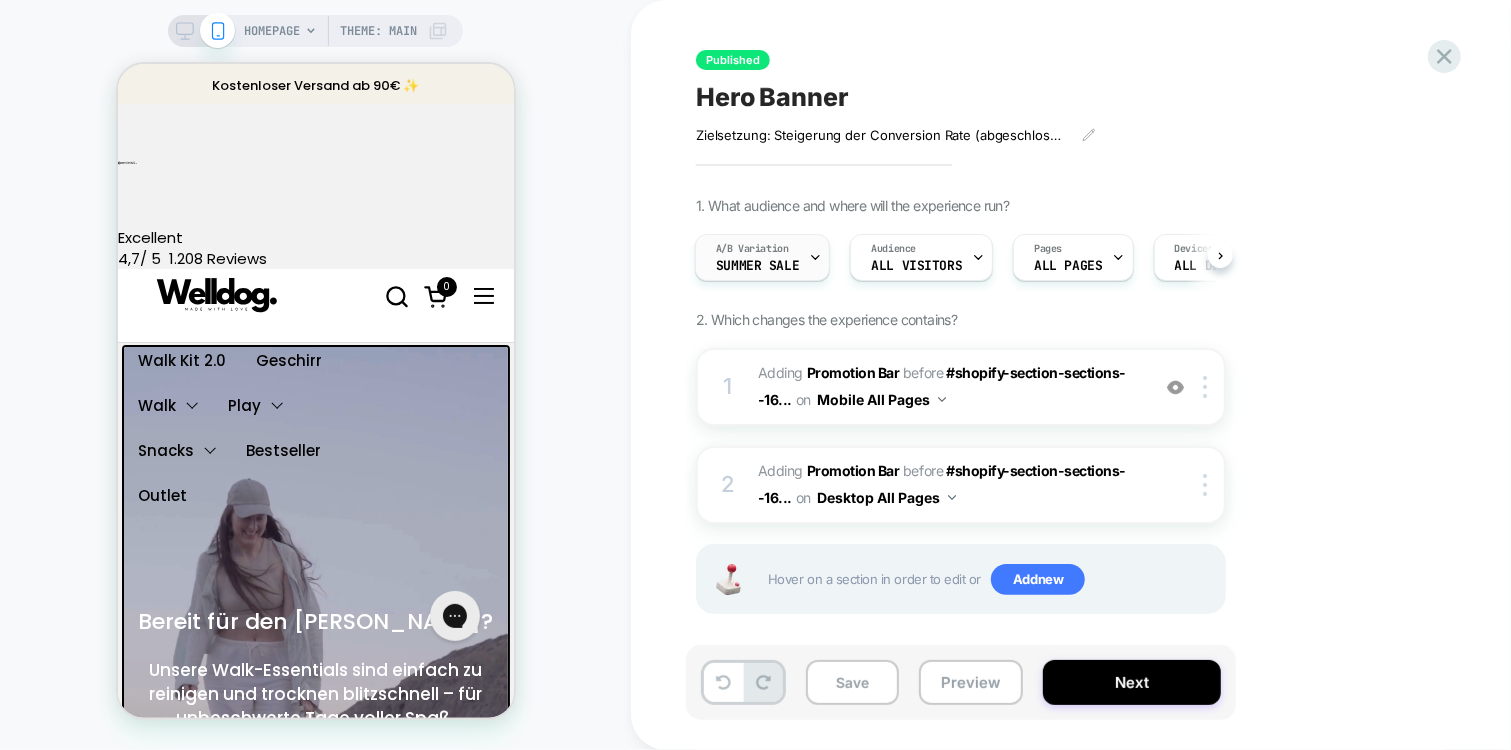 click on "A/B Variation Summer Sale" at bounding box center (757, 257) 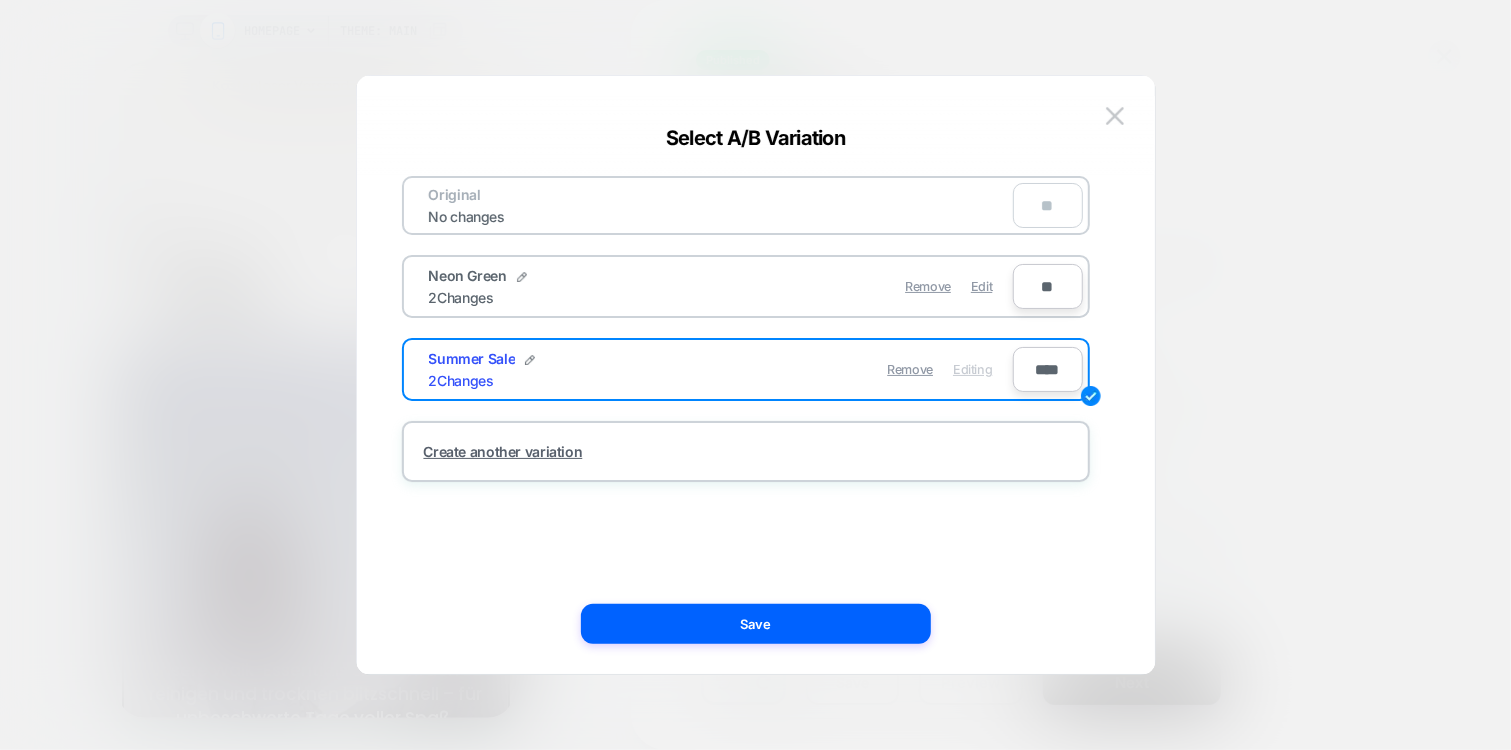 click on "Remove Edit" at bounding box center [862, 286] 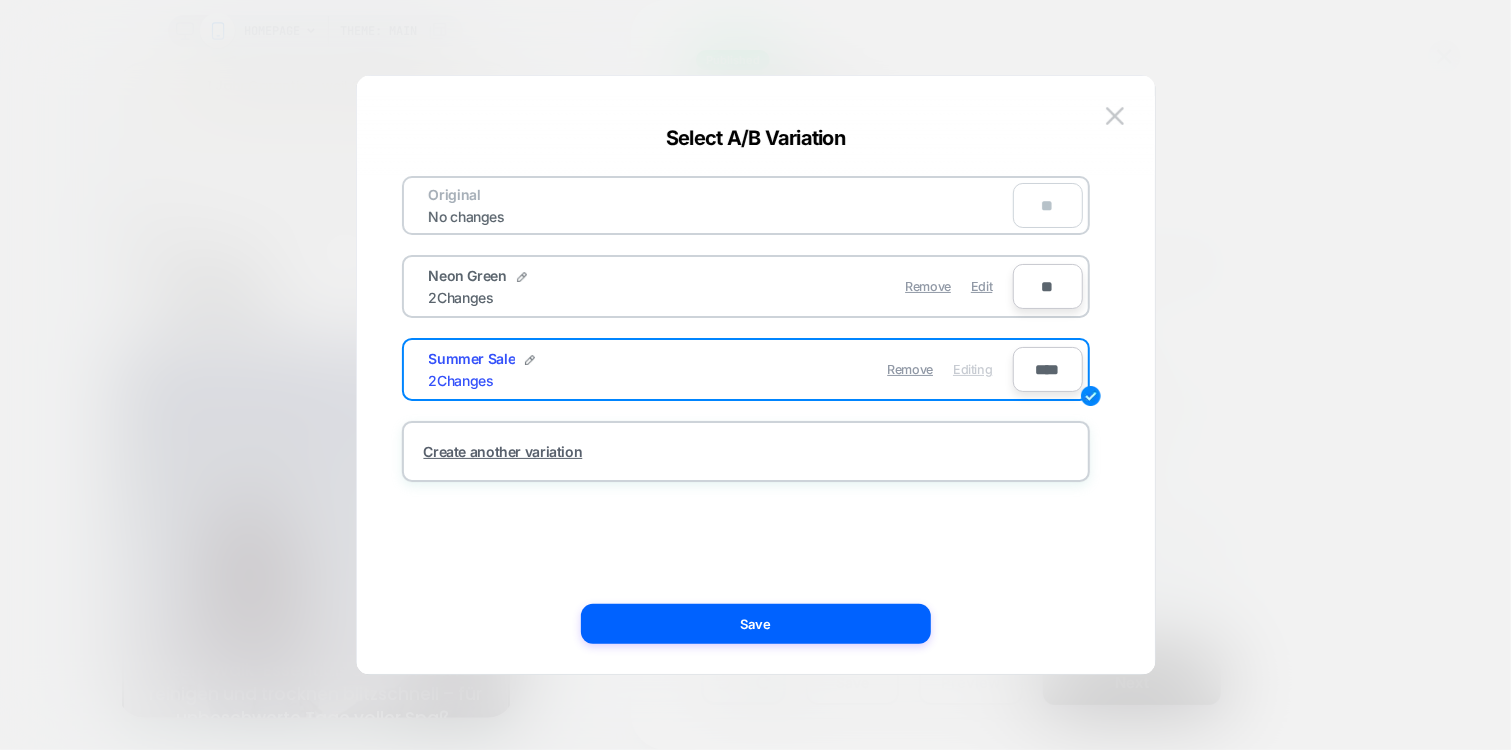 click on "**" at bounding box center [1048, 286] 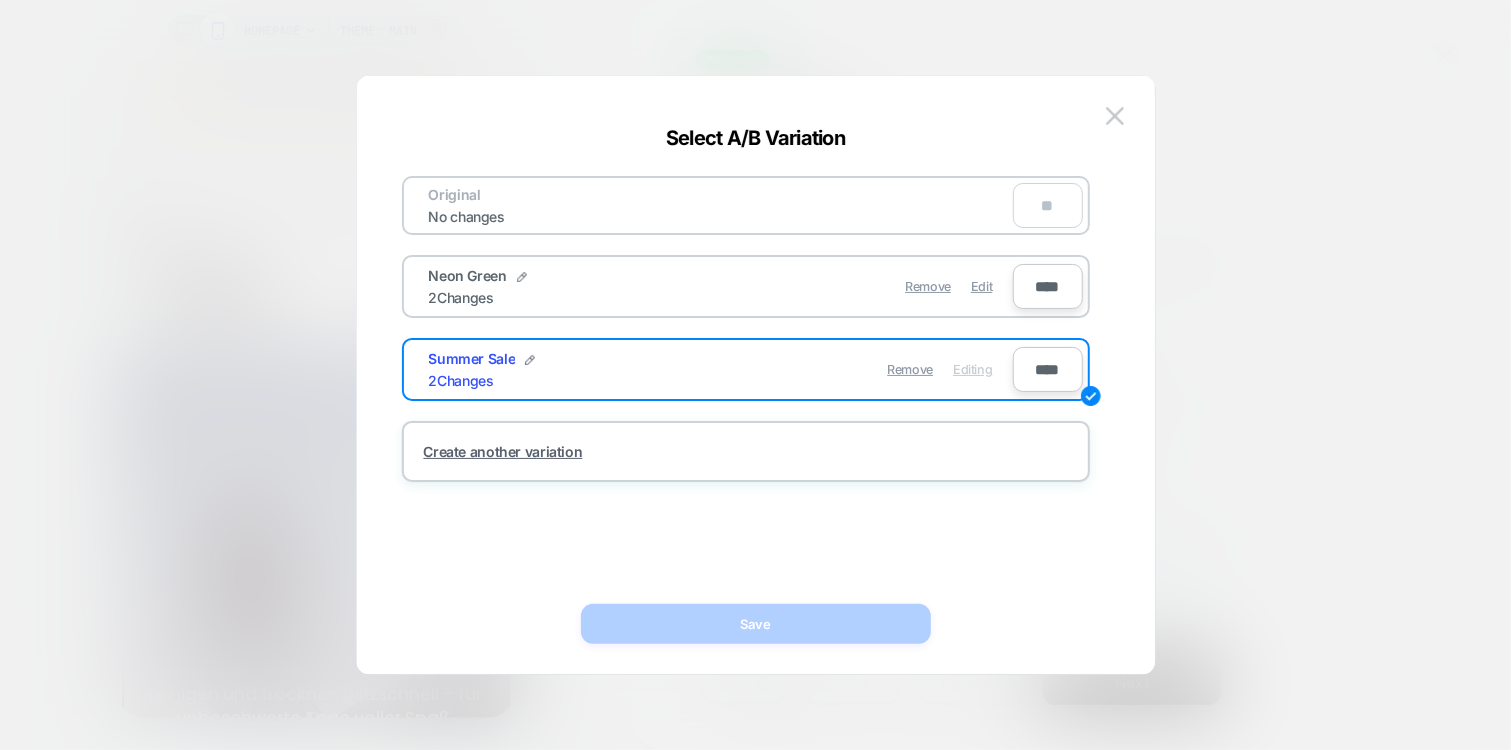 type on "****" 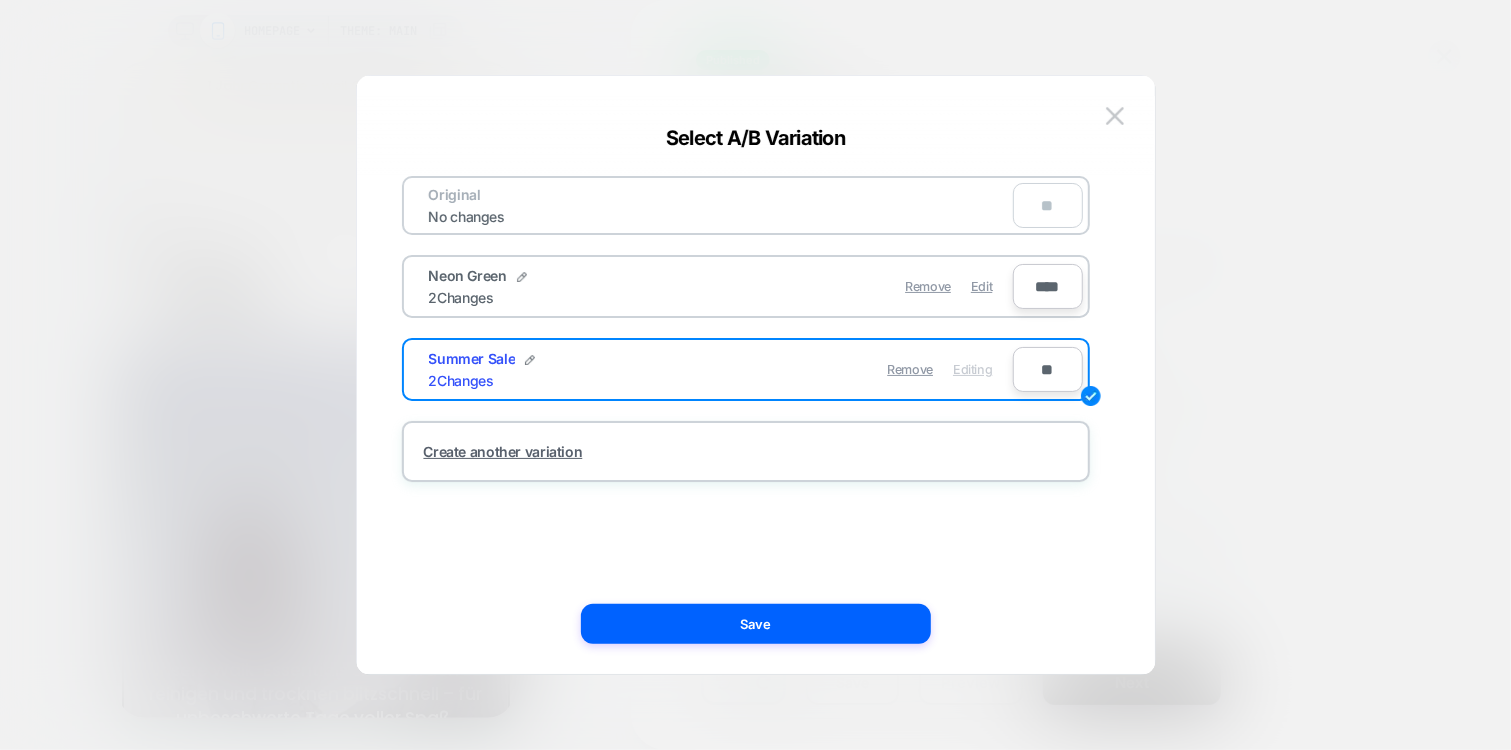 type on "**" 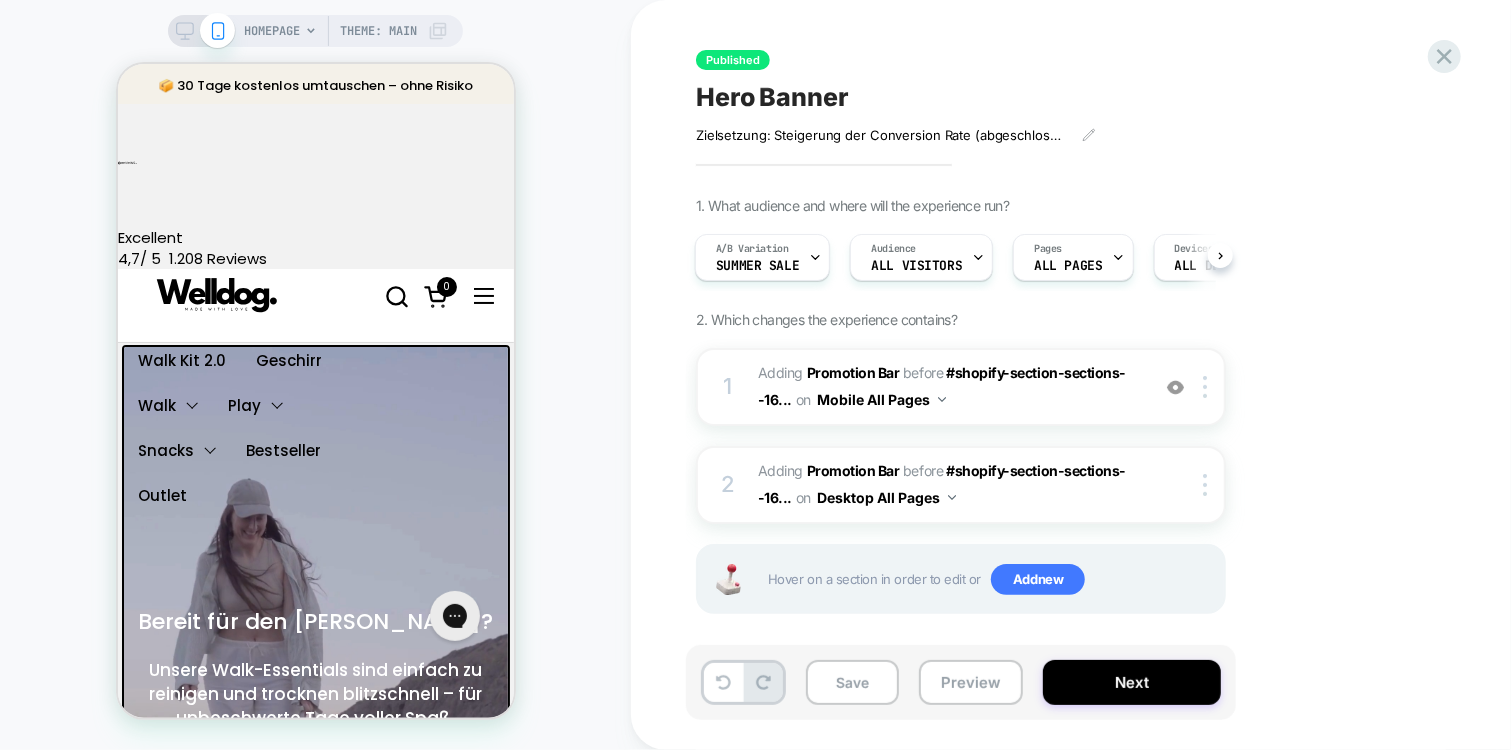 scroll, scrollTop: 2, scrollLeft: 0, axis: vertical 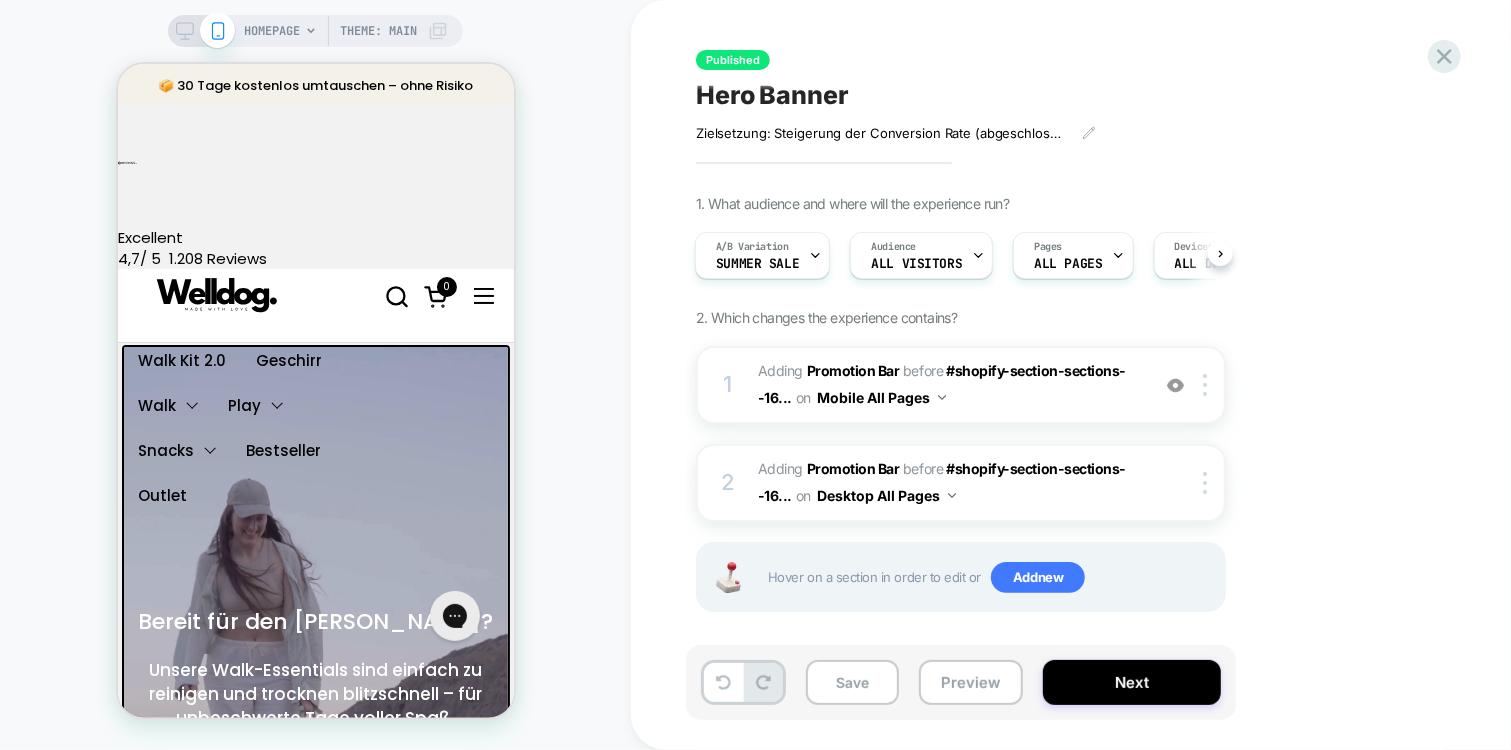 click on "1. What audience and where will the experience run? A/B Variation Summer Sale Audience All Visitors Pages ALL PAGES Devices ALL DEVICES Trigger Page Load 2. Which changes the experience contains? 1 #_loomi_addon_1745795073737 Adding   Promotion Bar   BEFORE #shopify-section-sections--16... #shopify-section-sections--16729427509336__custom_liquid_zLqH4i   on Mobile All Pages Add Before Add After Duplicate Replace Position Copy CSS Selector Copy Widget Id Rename Copy to   Desktop Target   All Devices Delete 2 #_loomi_addon_1745795382949 Adding   Promotion Bar   BEFORE #shopify-section-sections--16... #shopify-section-sections--16729427509336__custom_liquid_zLqH4i   on Desktop All Pages Copy CSS Selector Copy Widget Id Rename Copy to   Mobile Target   All Devices Delete Hover on a section in order to edit or  Add  new" at bounding box center [1061, 428] 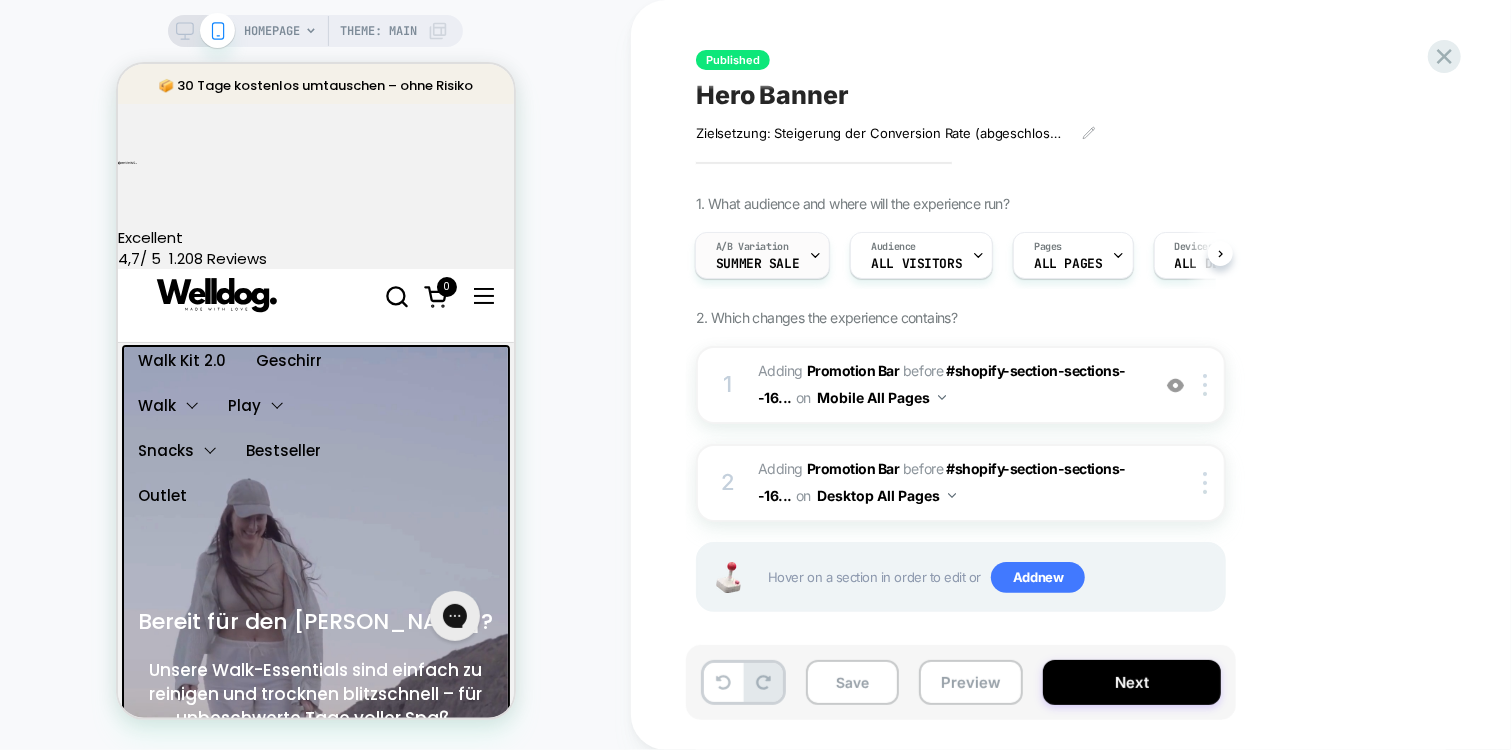 click on "A/B Variation Summer Sale" at bounding box center [757, 255] 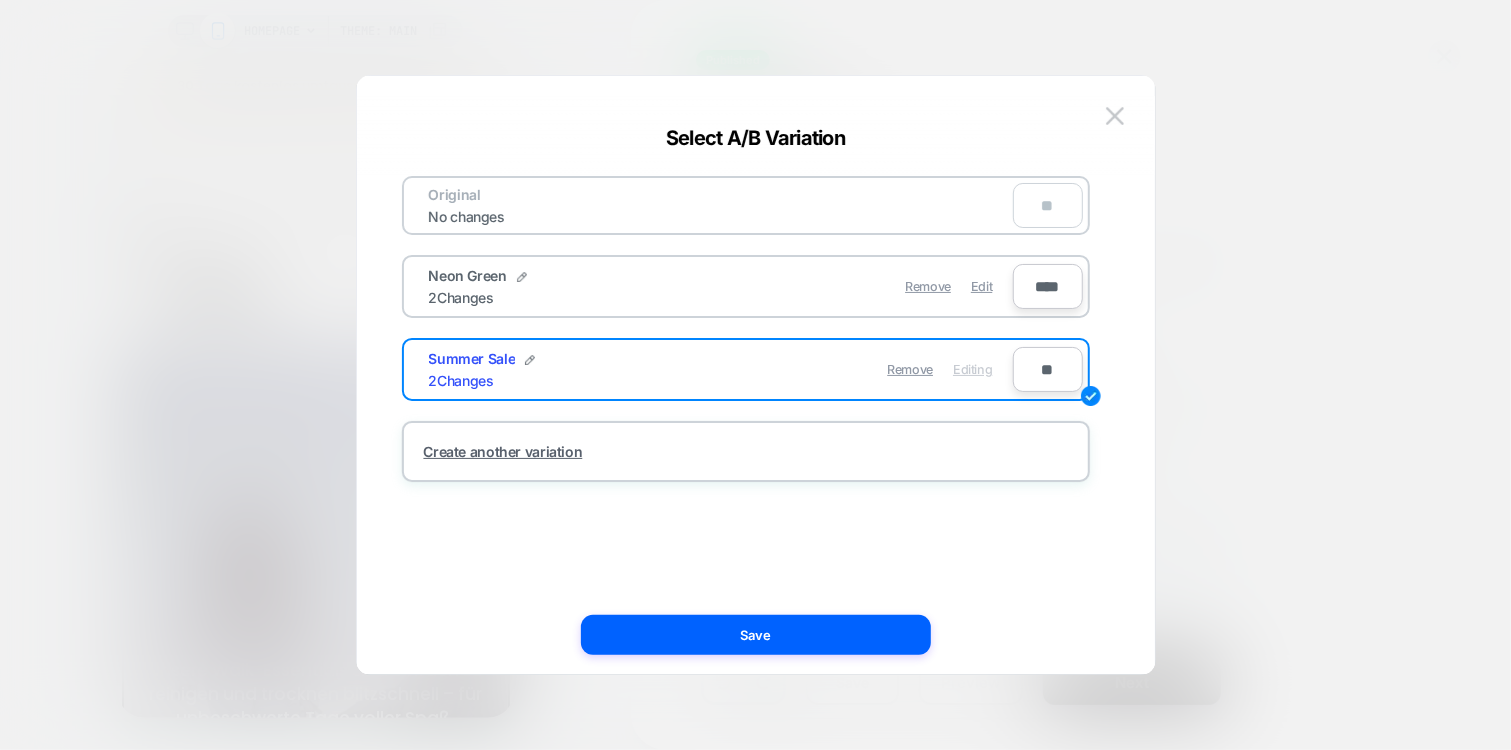 click on "Neon Green 2  Changes" at bounding box center [575, 286] 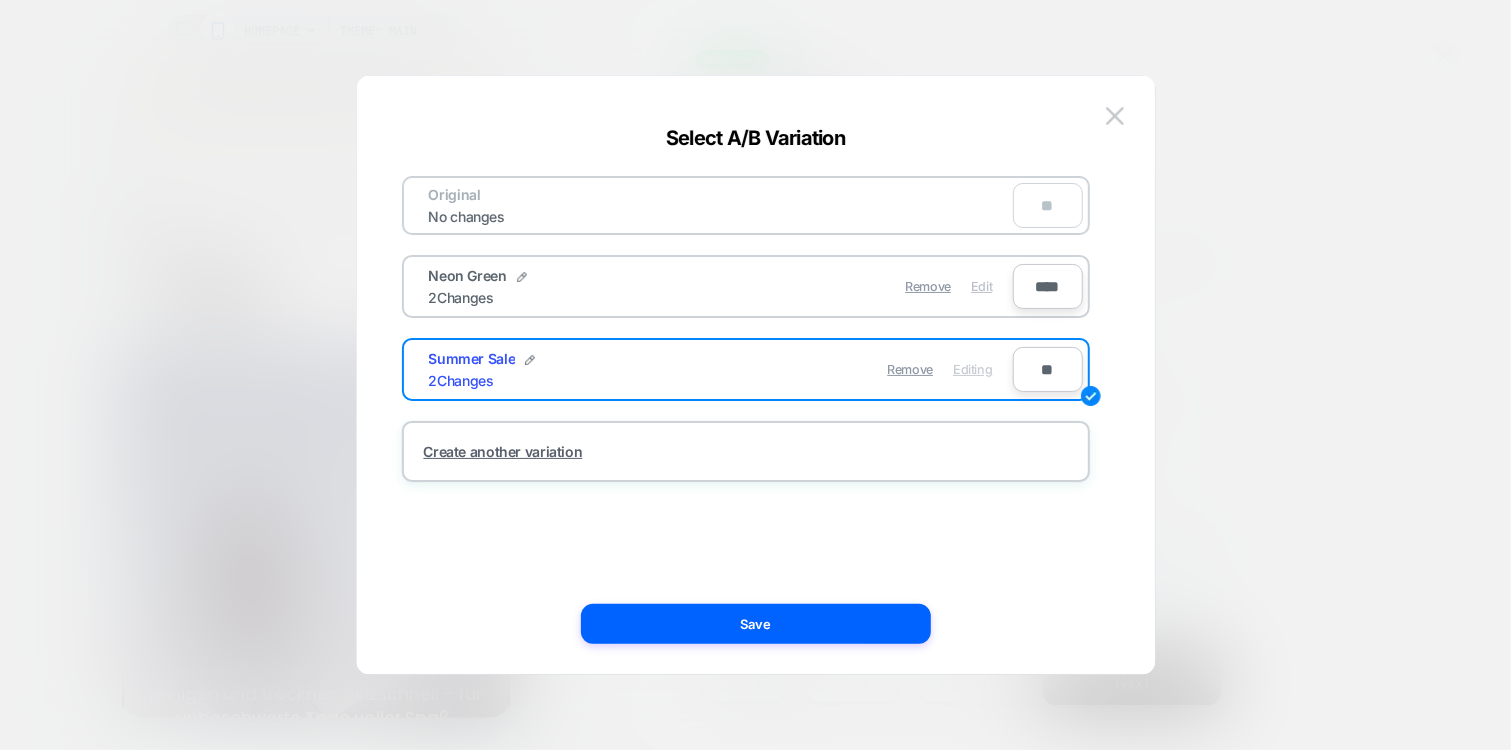 click on "Edit" at bounding box center [981, 286] 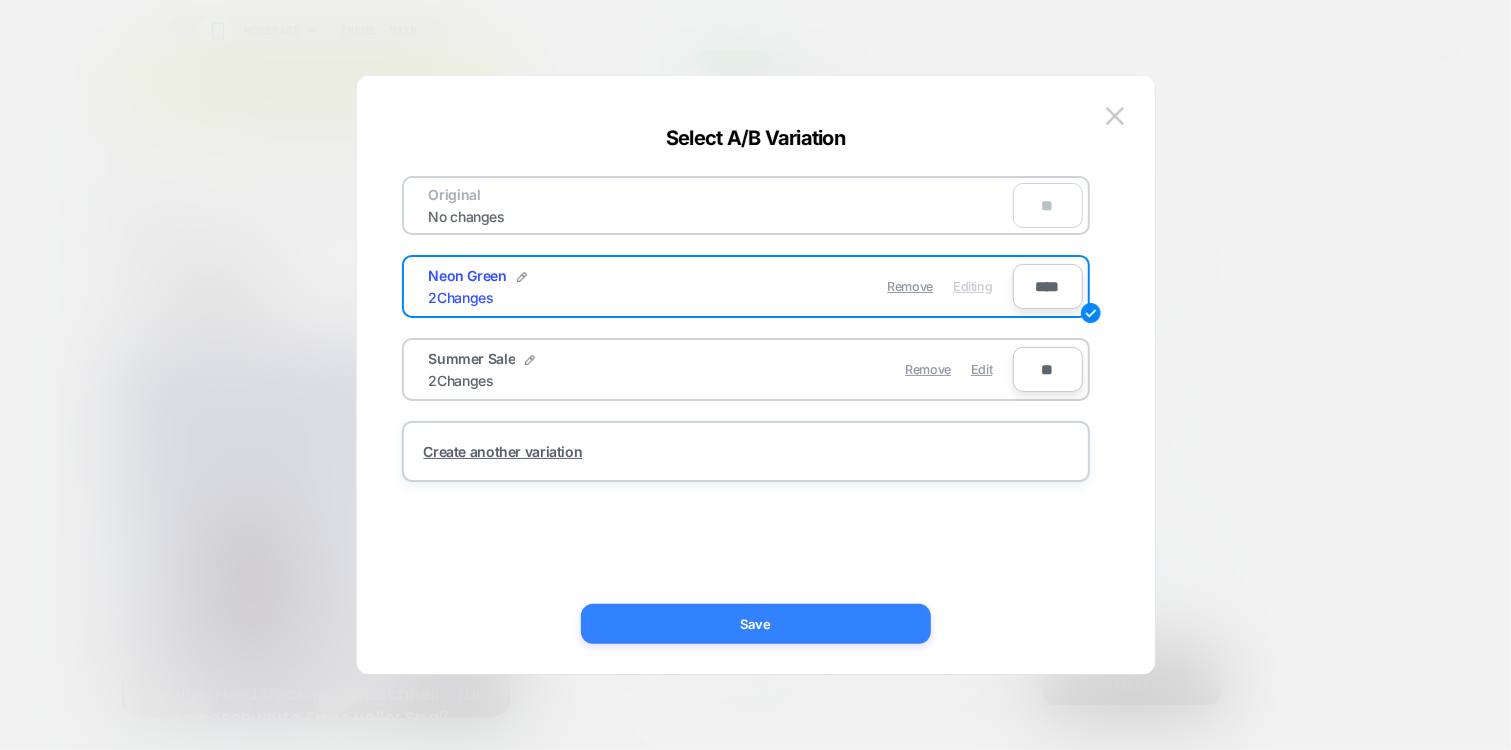 click on "Save" at bounding box center (756, 624) 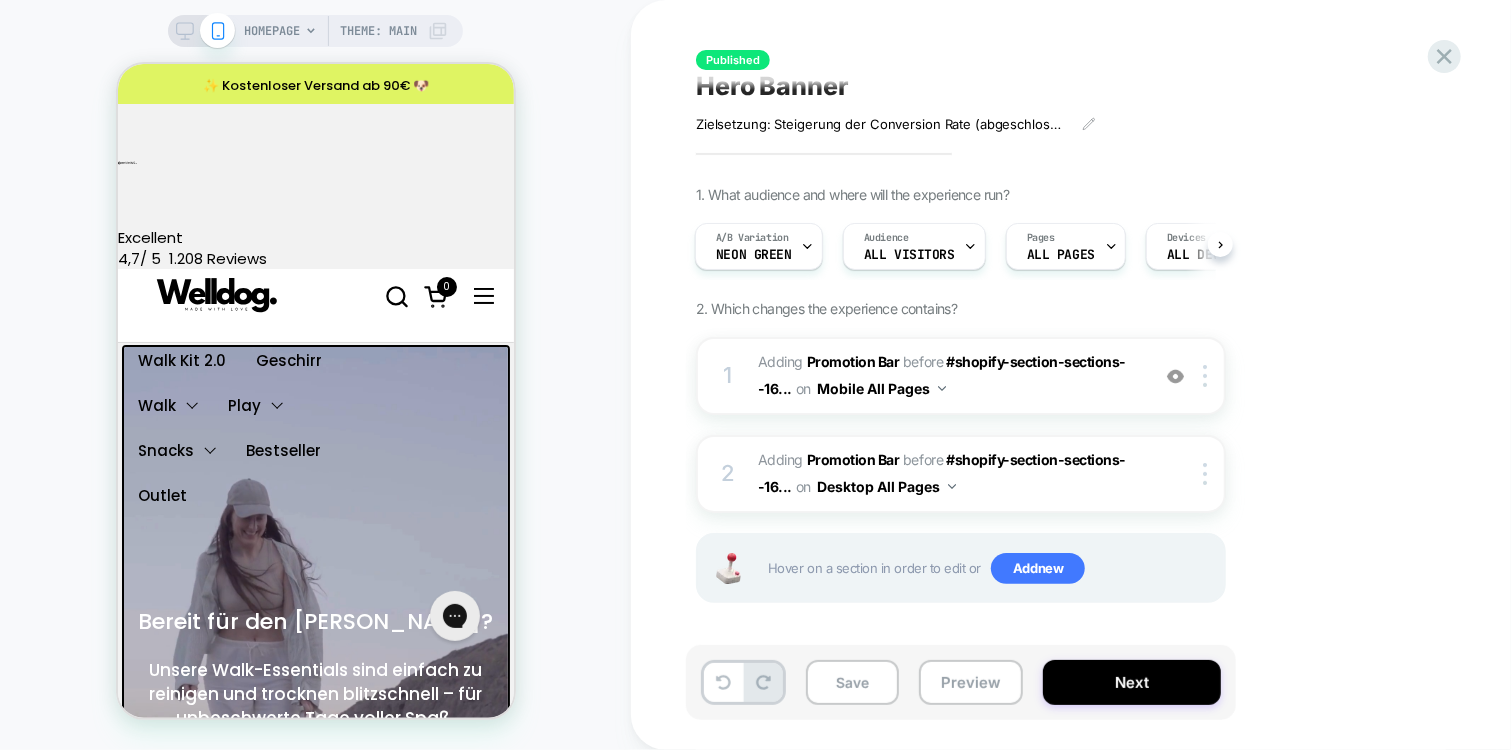 scroll, scrollTop: 13, scrollLeft: 0, axis: vertical 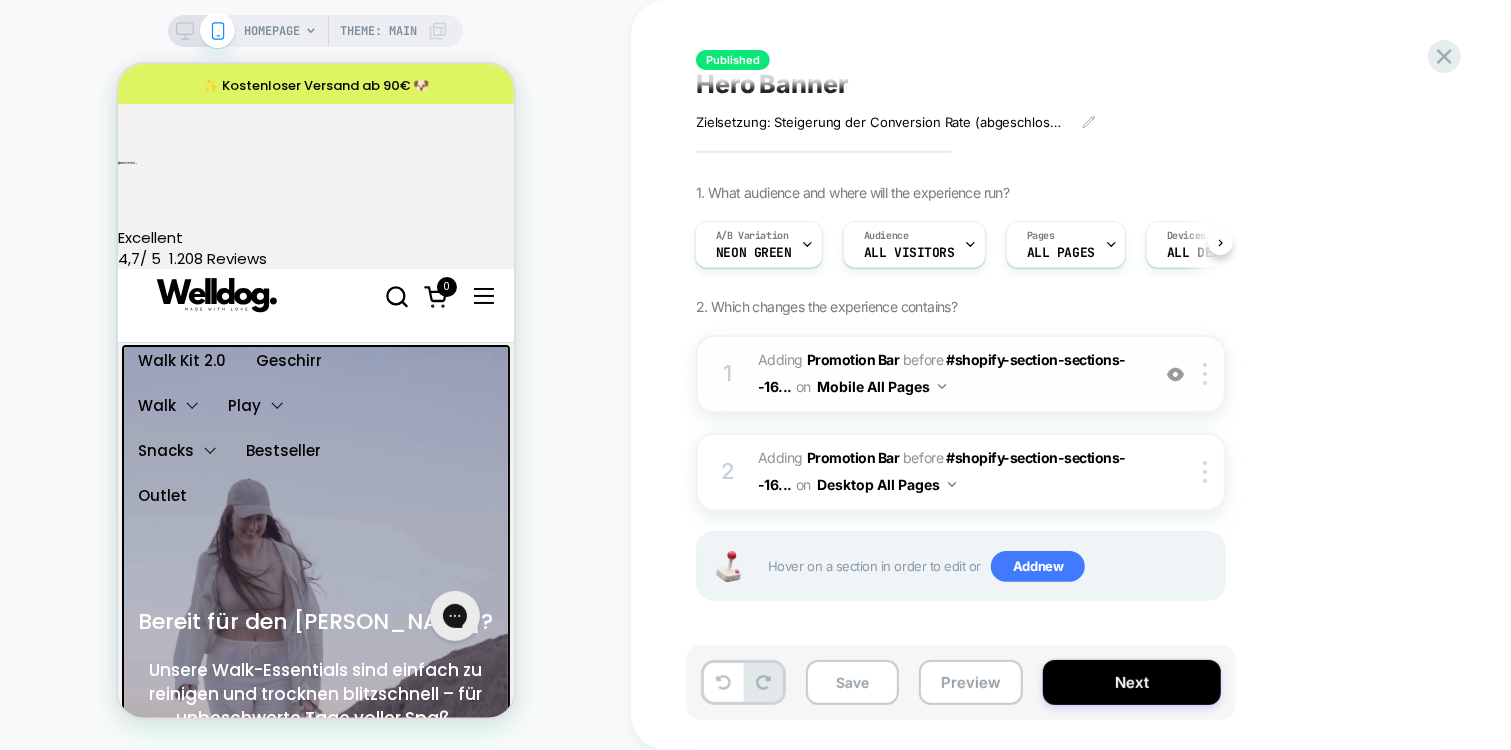 click on "#_loomi_addon_1745795073737 Adding   Promotion Bar   BEFORE #shopify-section-sections--16... #shopify-section-sections--16729427509336__custom_liquid_zLqH4i   on Mobile All Pages" at bounding box center (948, 374) 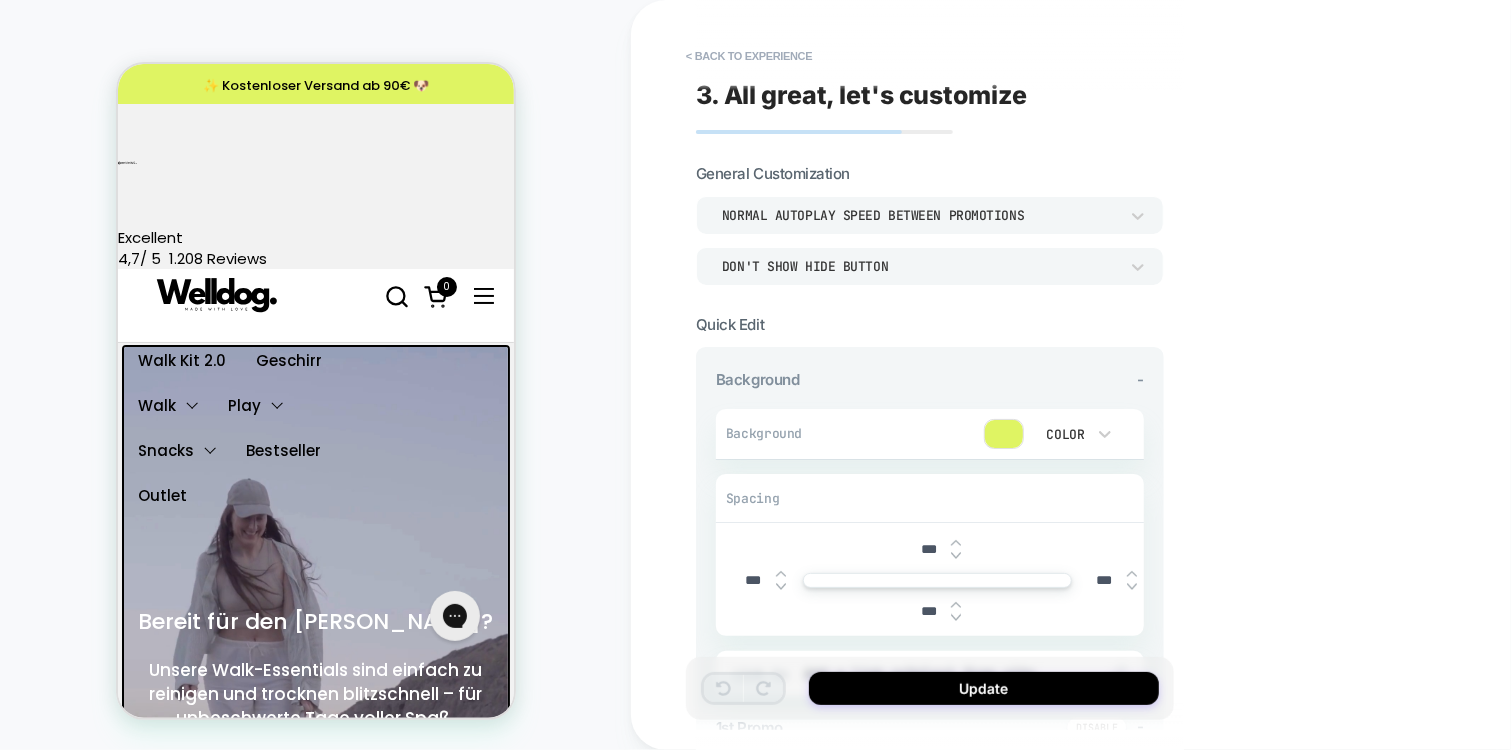 click at bounding box center (1004, 434) 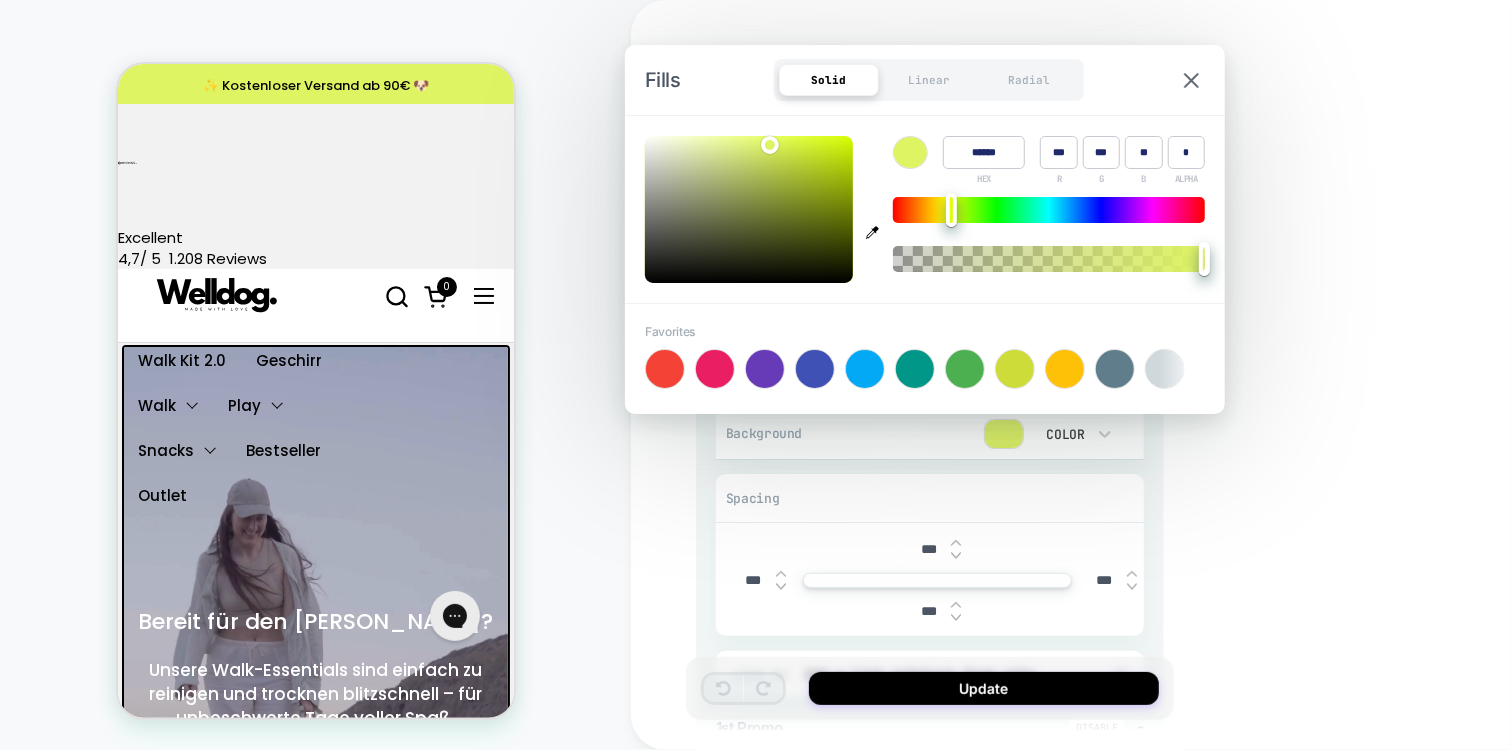 scroll, scrollTop: 0, scrollLeft: 840, axis: horizontal 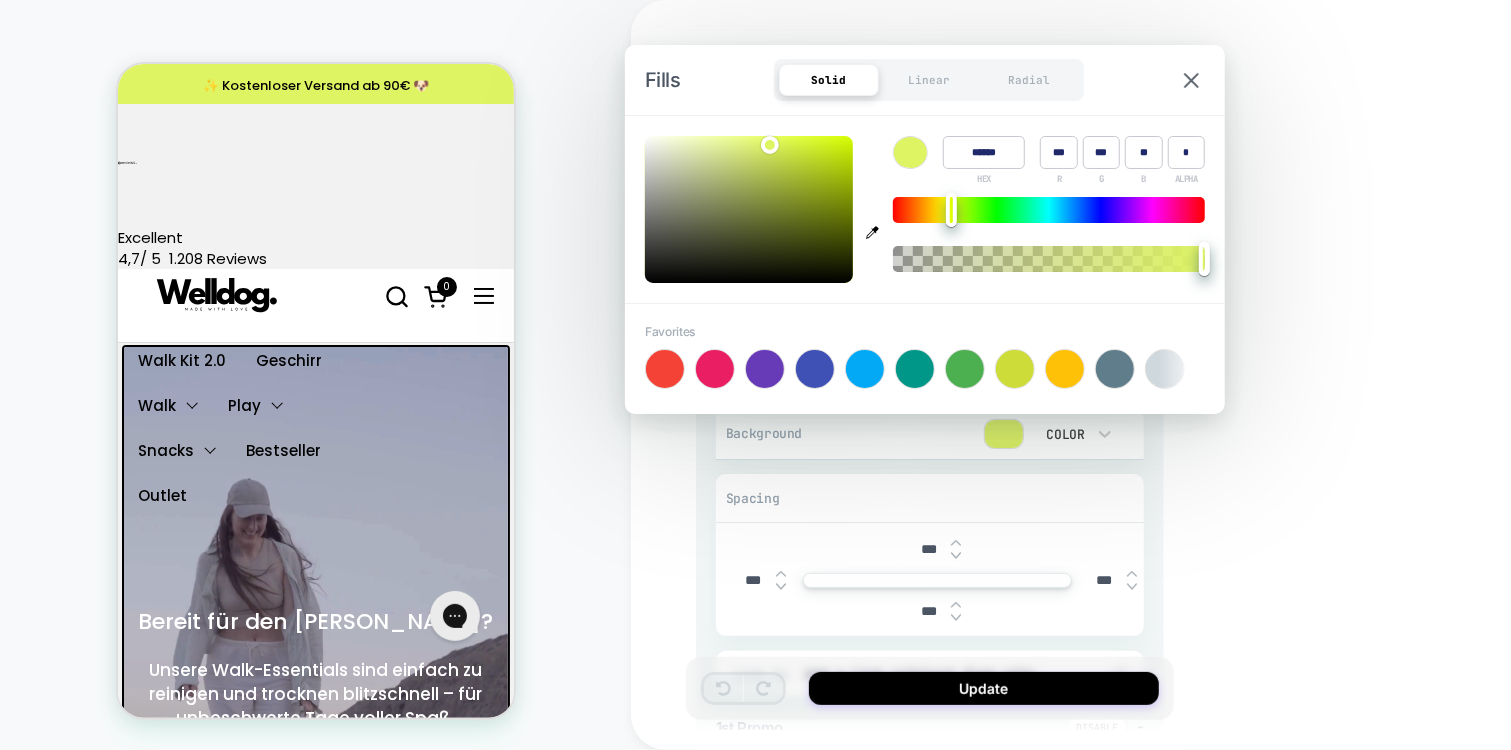 click on "******" at bounding box center [984, 152] 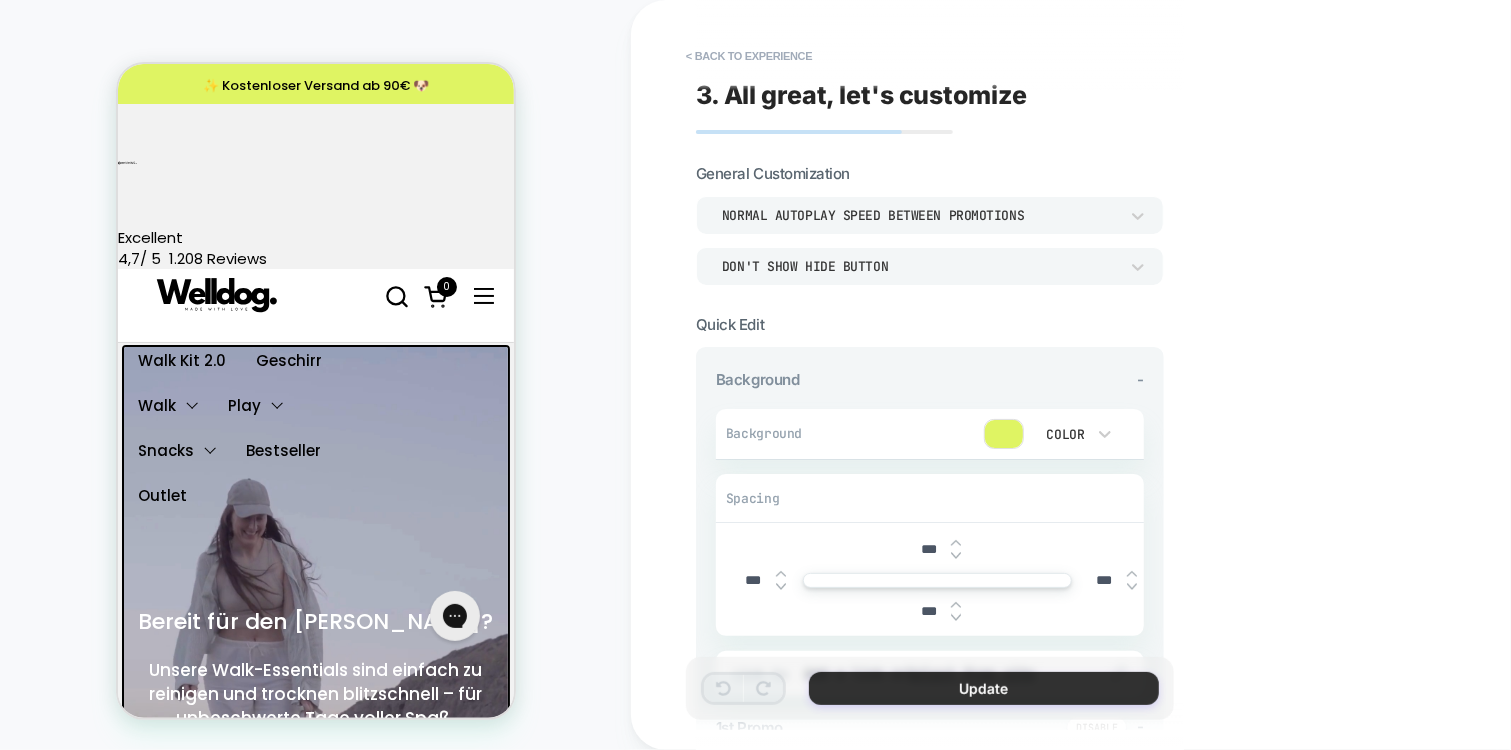 click on "Update" at bounding box center [984, 688] 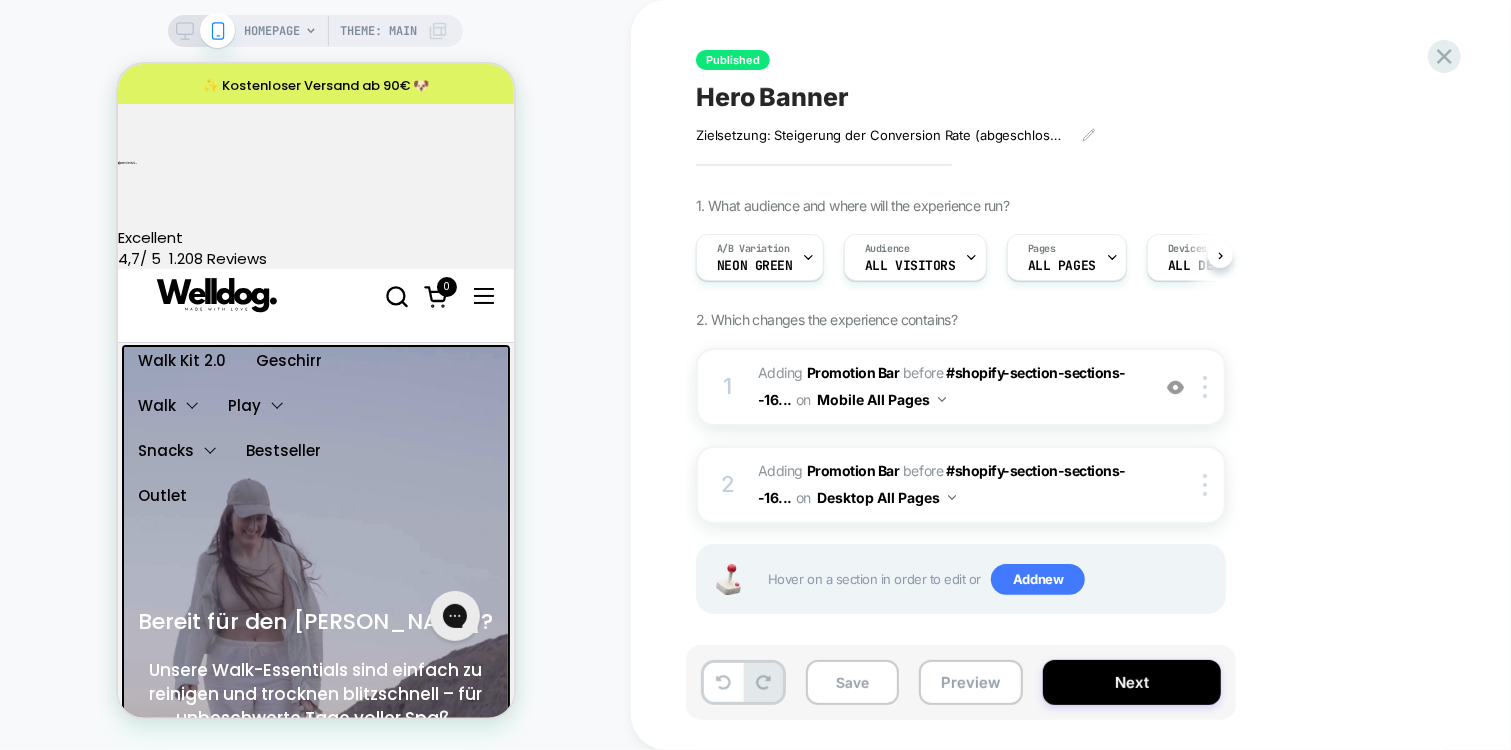scroll, scrollTop: 0, scrollLeft: 1, axis: horizontal 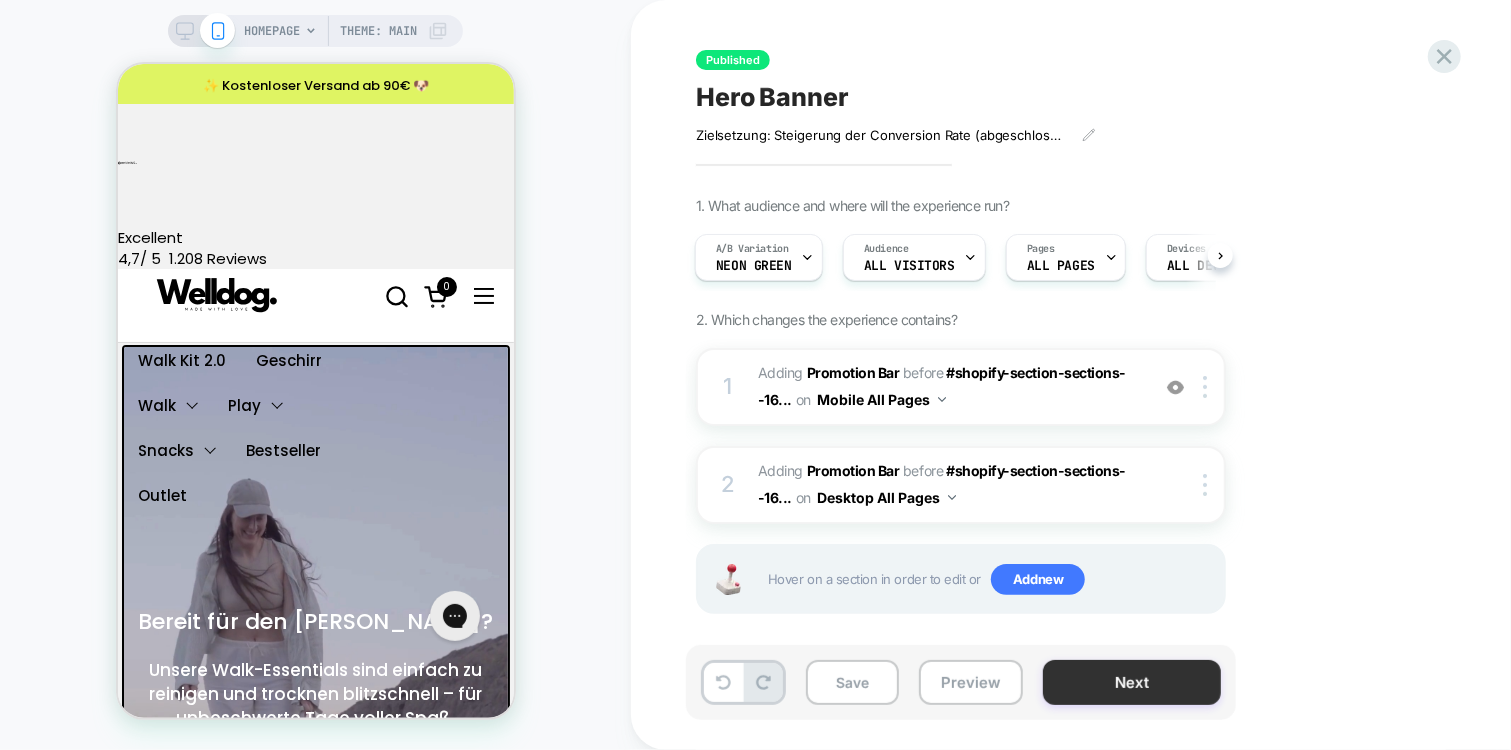 click on "Next" at bounding box center (1132, 682) 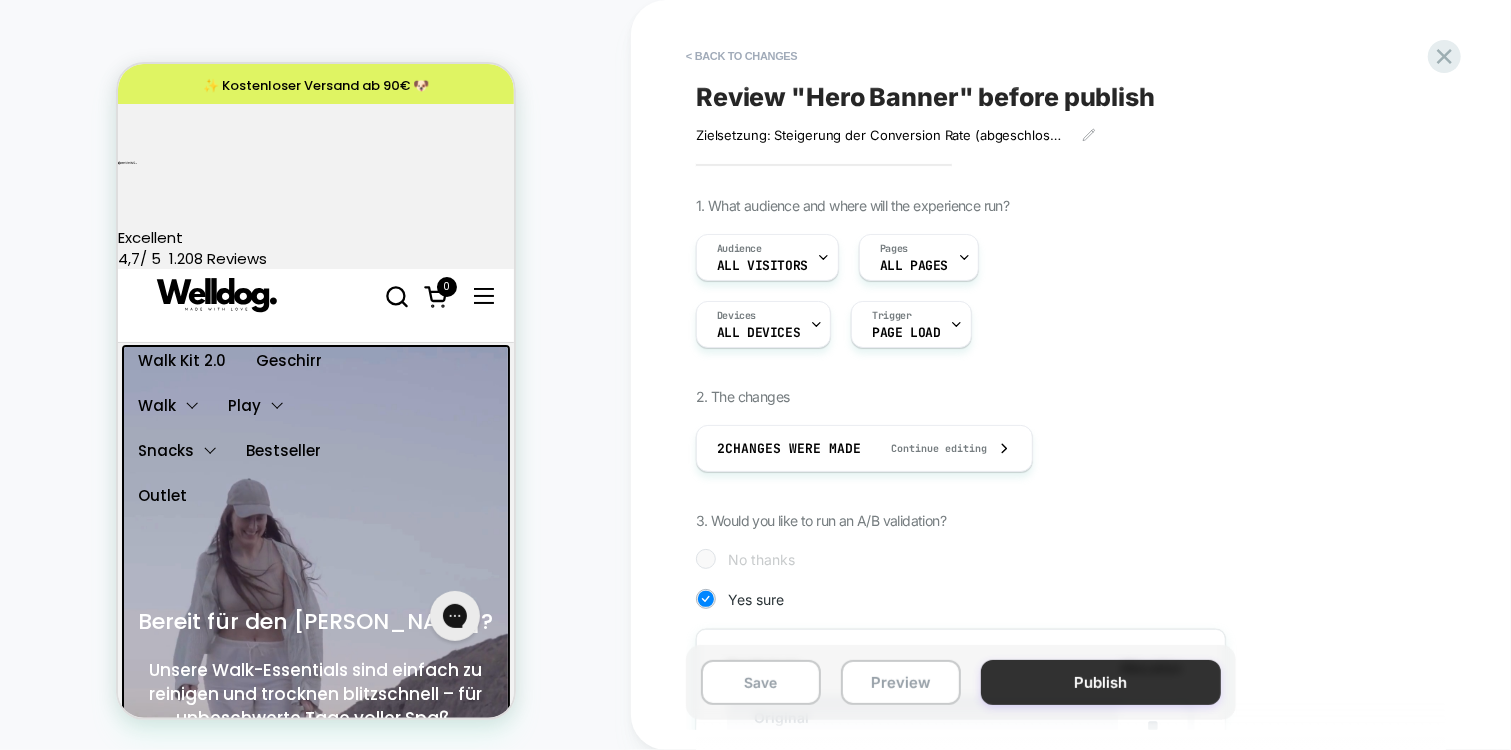 scroll, scrollTop: 0, scrollLeft: 2, axis: horizontal 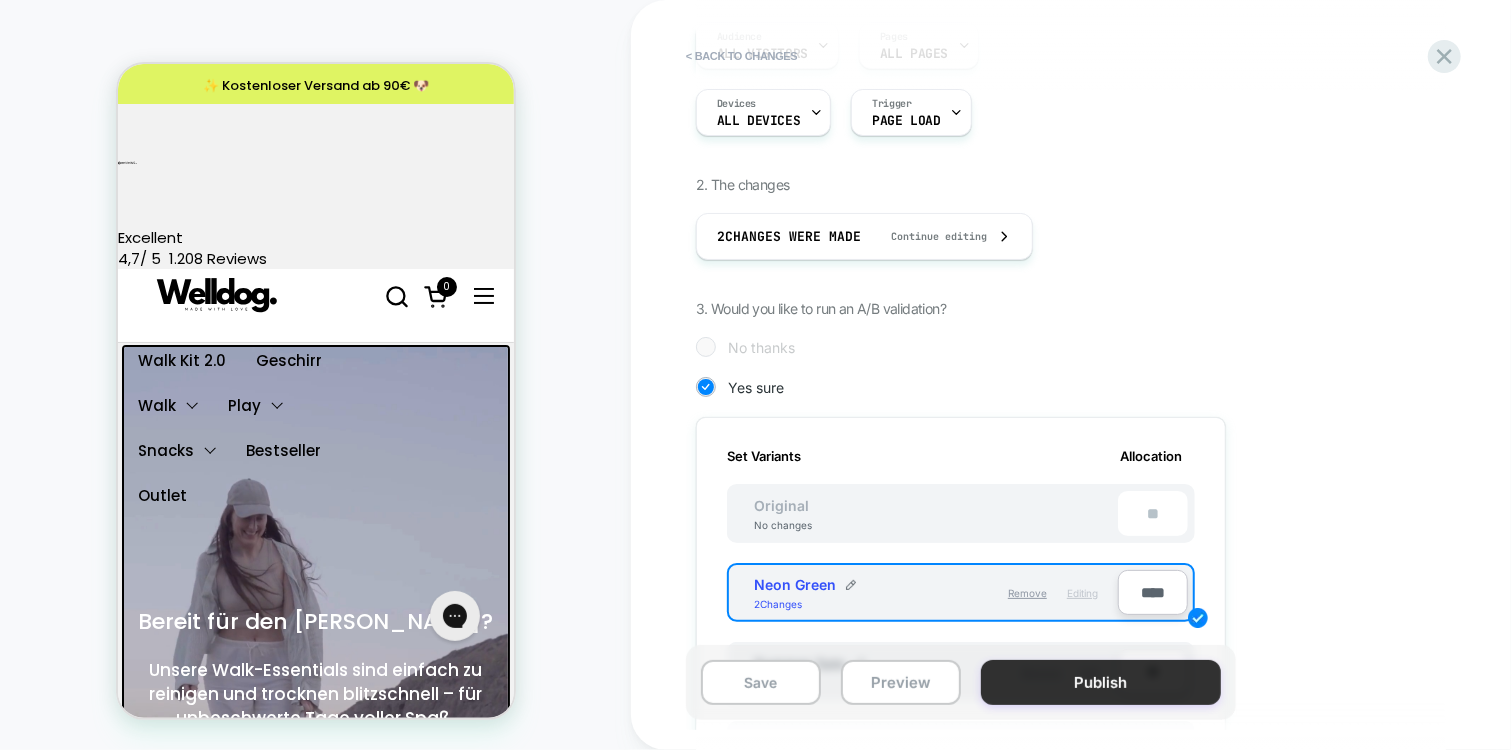 click on "Publish" at bounding box center (1101, 682) 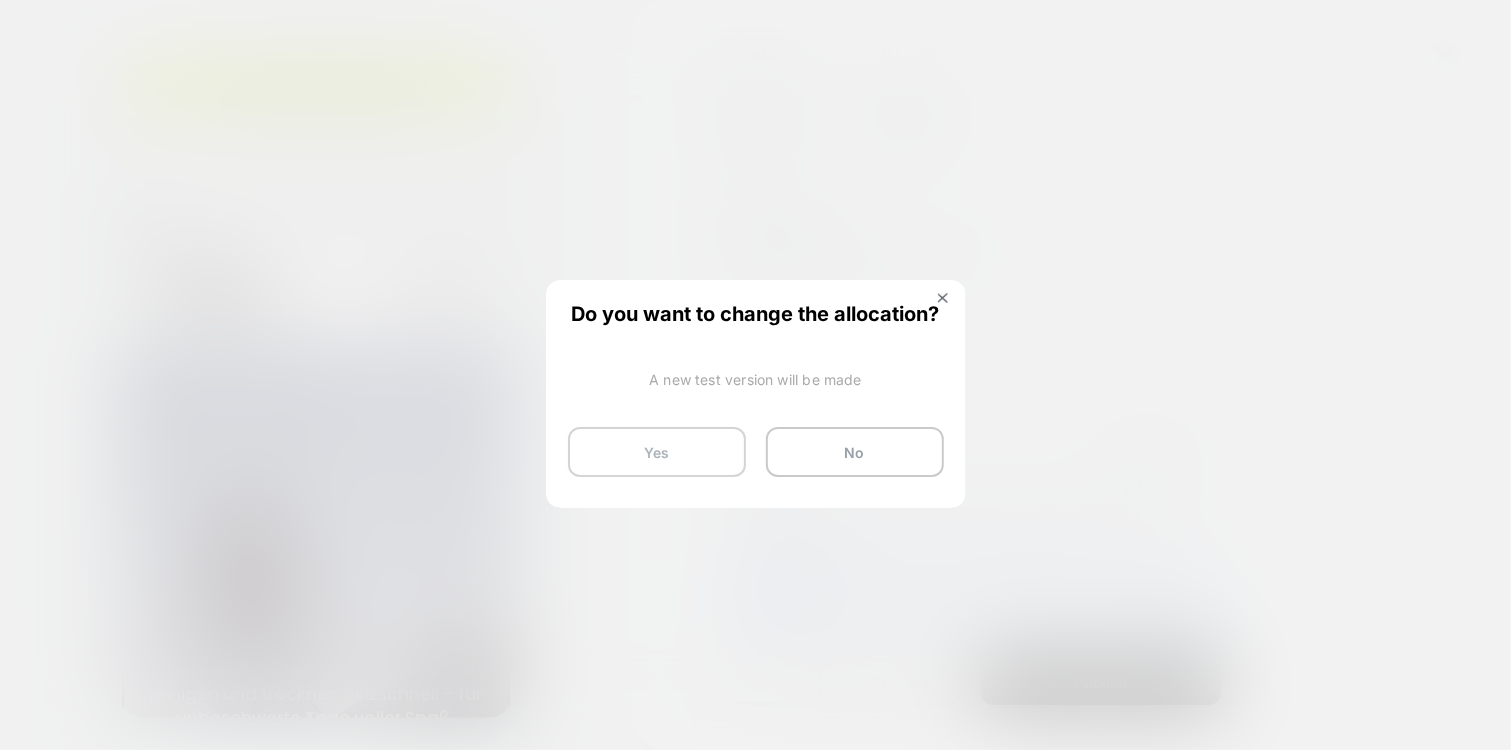 click on "Yes" at bounding box center [657, 452] 